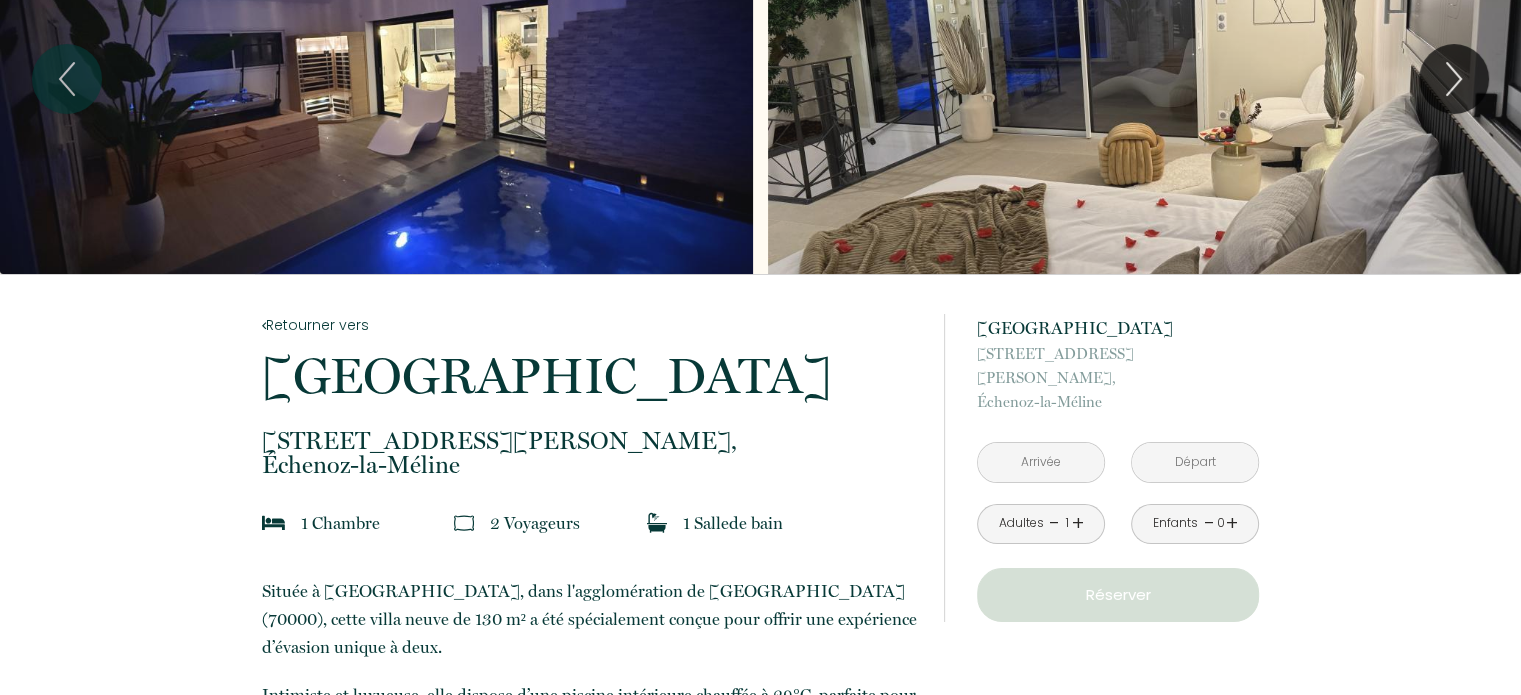 scroll, scrollTop: 200, scrollLeft: 0, axis: vertical 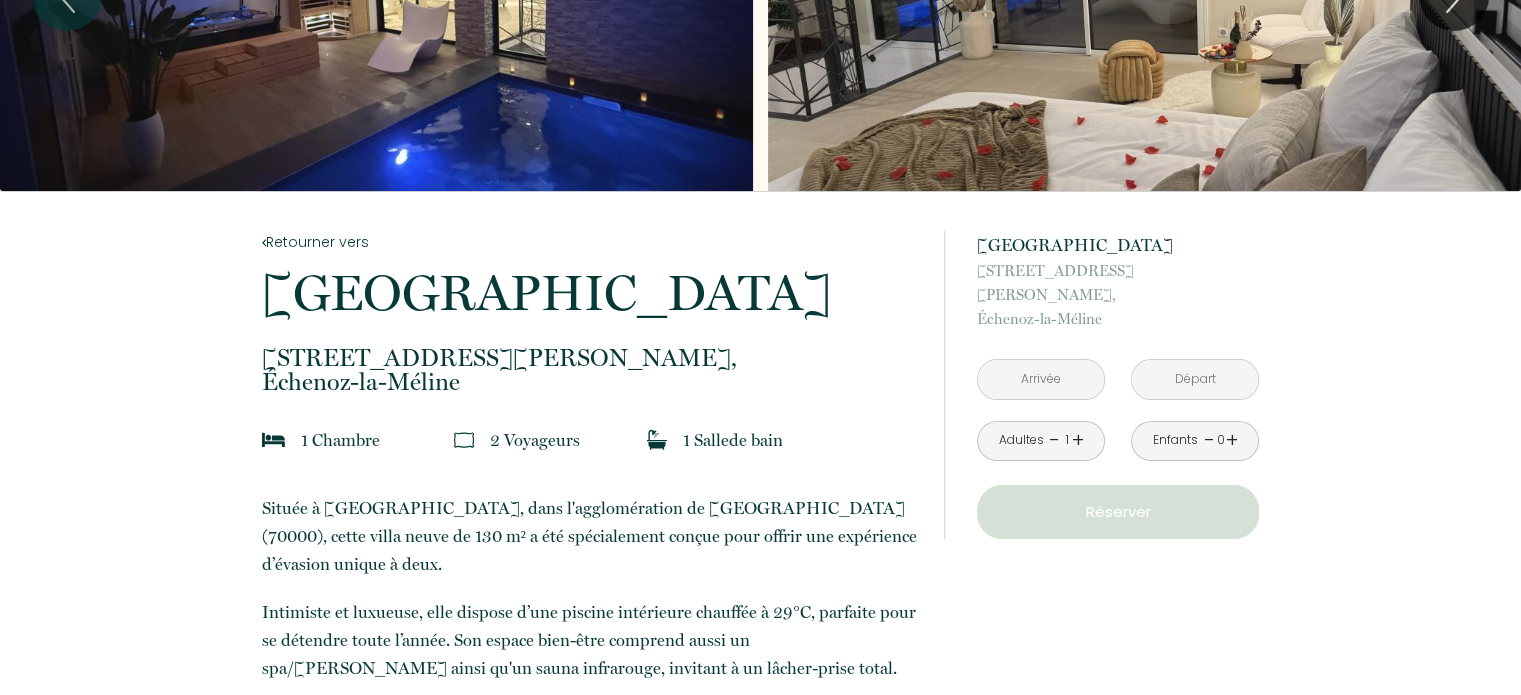 click at bounding box center [464, 440] 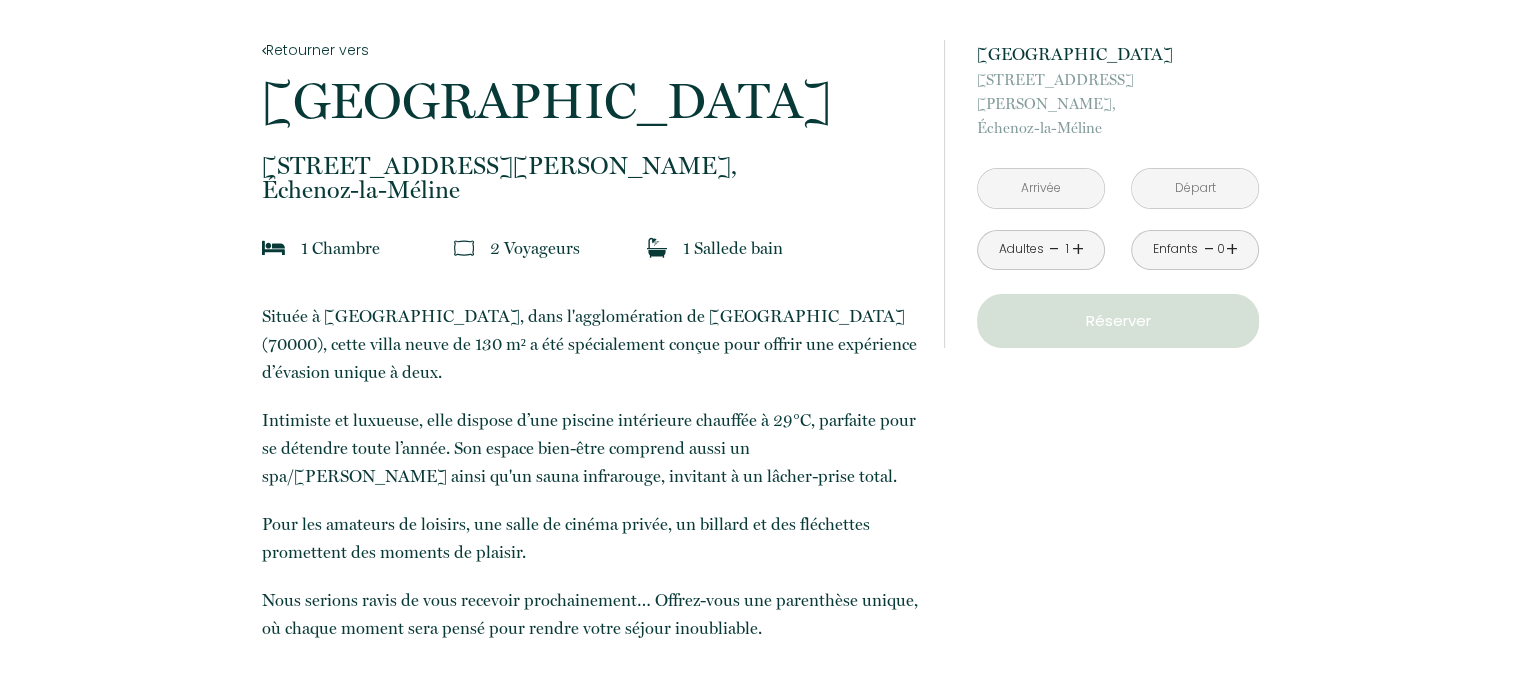 scroll, scrollTop: 400, scrollLeft: 0, axis: vertical 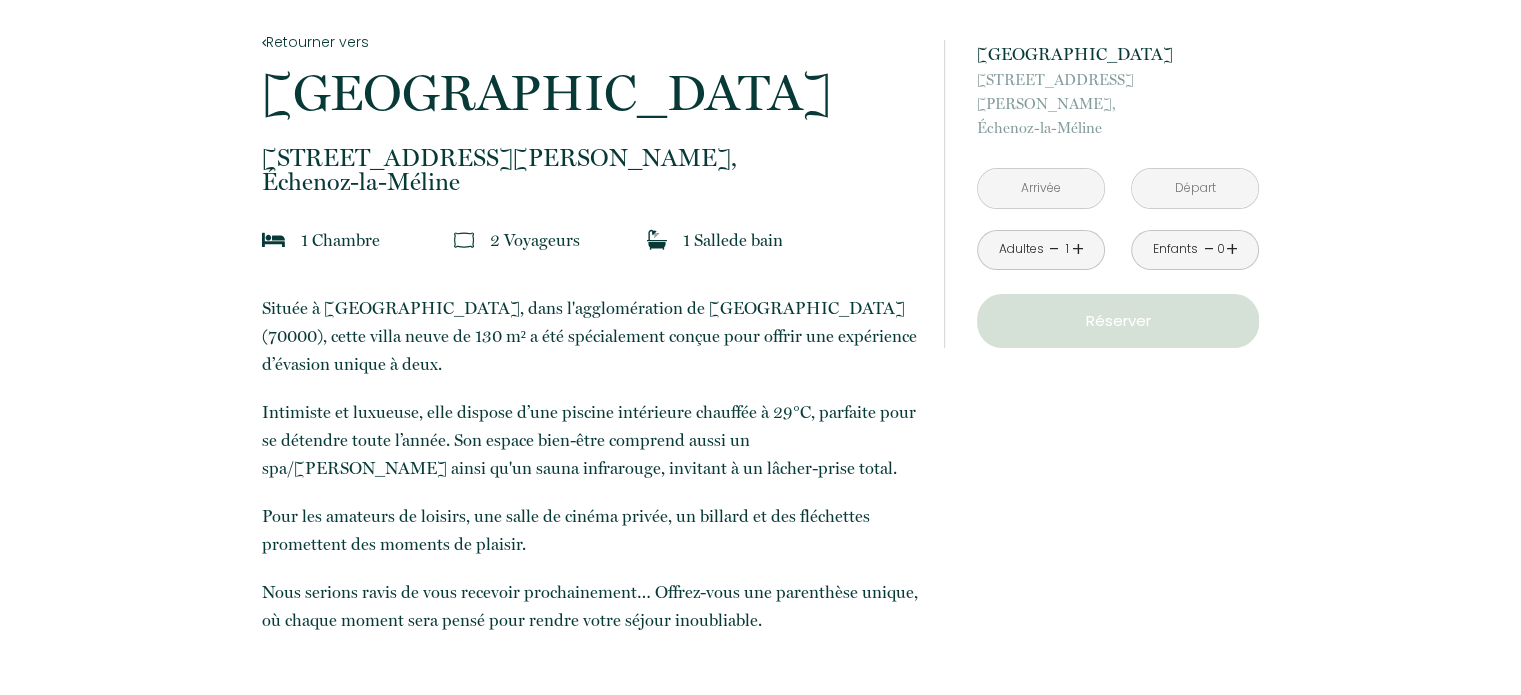 click at bounding box center (1041, 188) 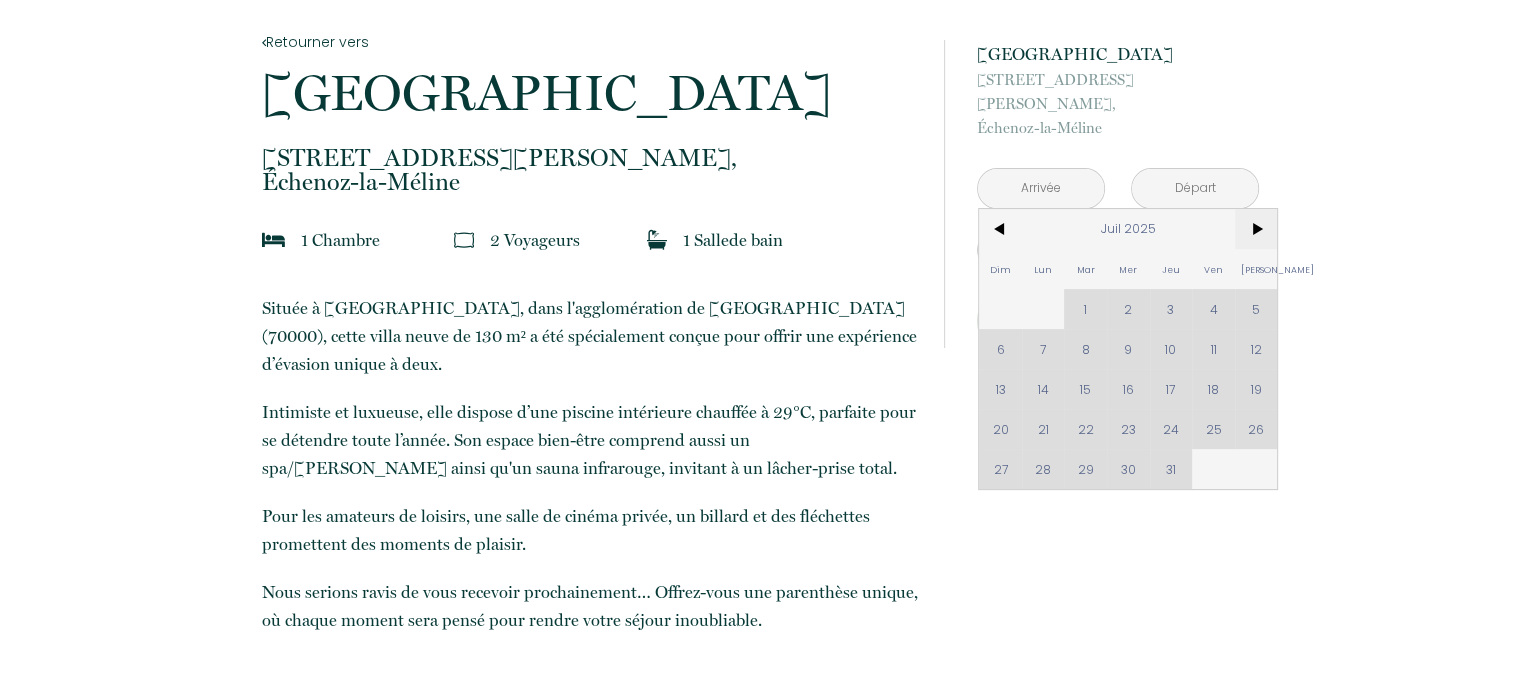 click on ">" at bounding box center [1256, 229] 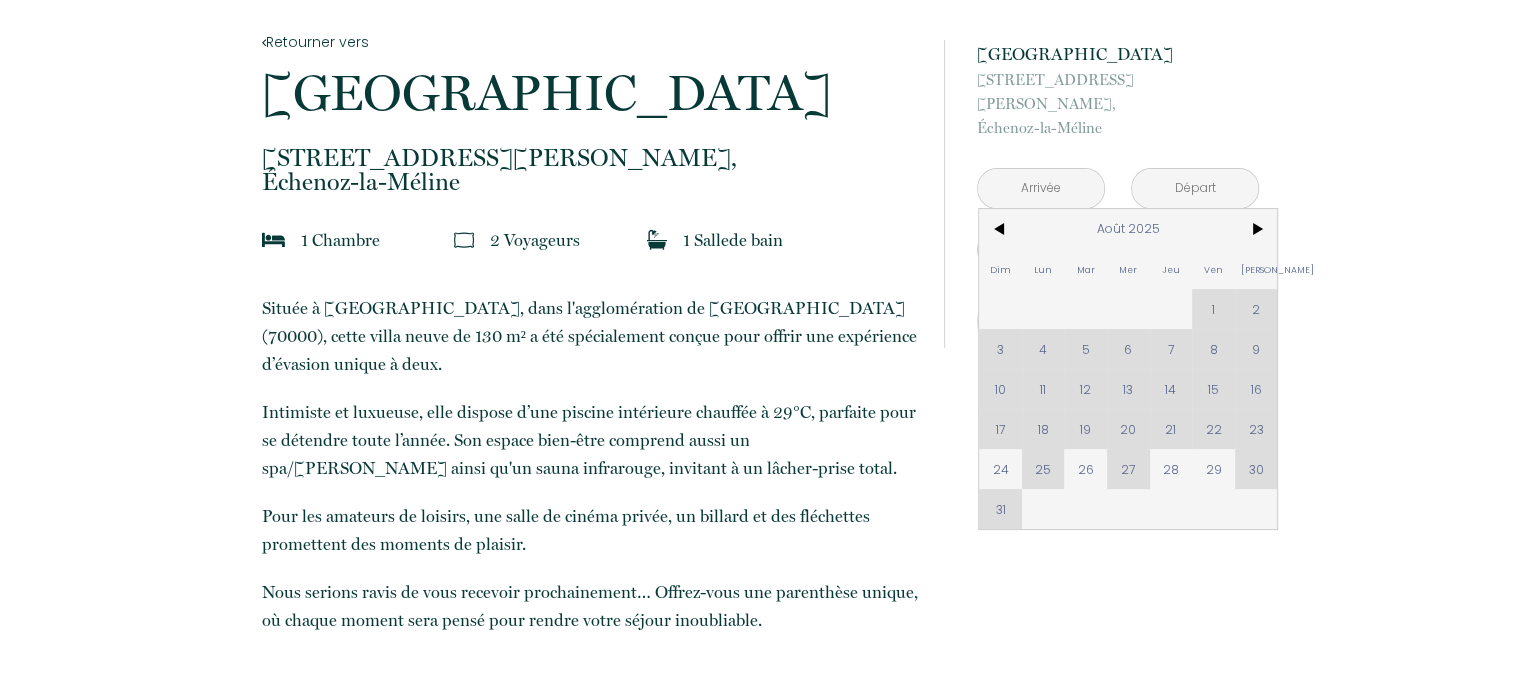 click on "Dim Lun Mar Mer Jeu Ven Sam   1 2 3 4 5 6 7 8 9 10 11 12 13 14 15 16 17 18 19 20 21 22 23 24 25 26 27 28 29 30 31" at bounding box center [1128, 369] 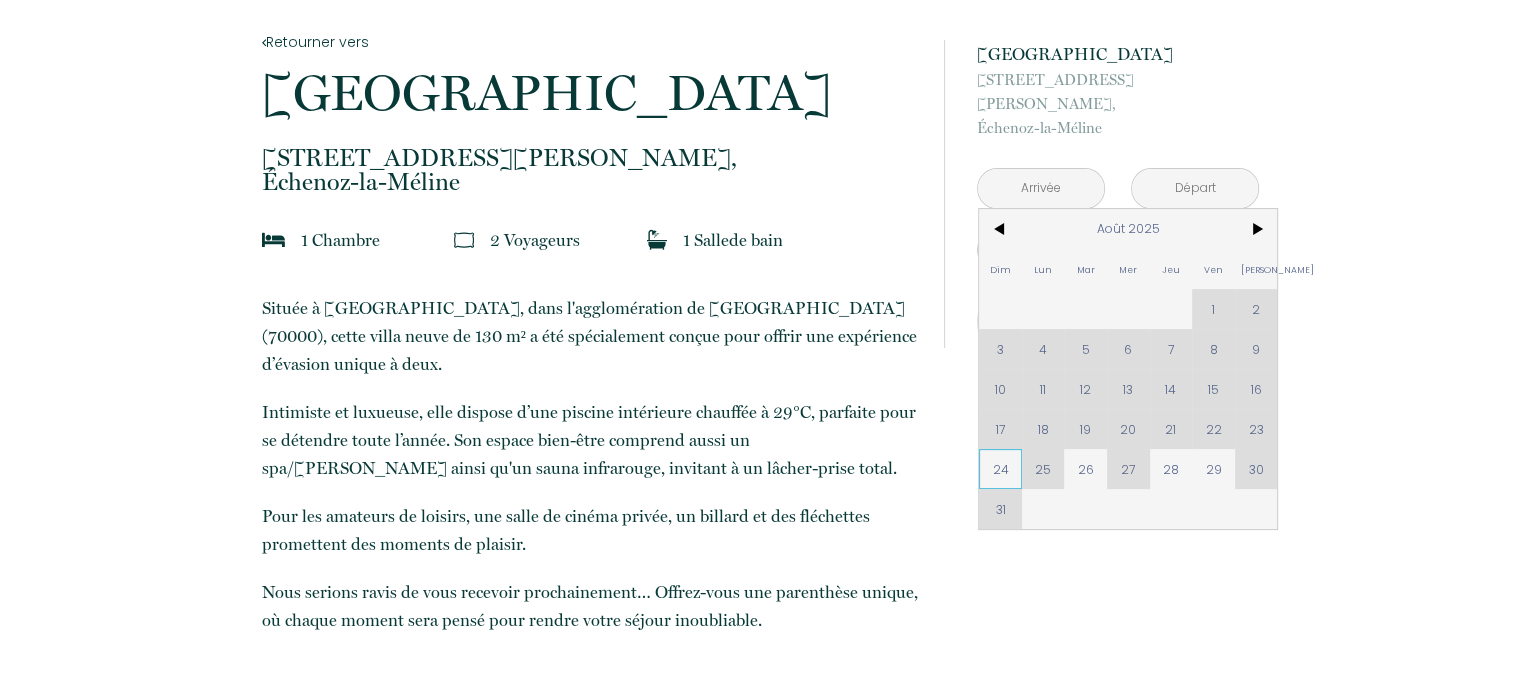 click on "24" at bounding box center [1000, 469] 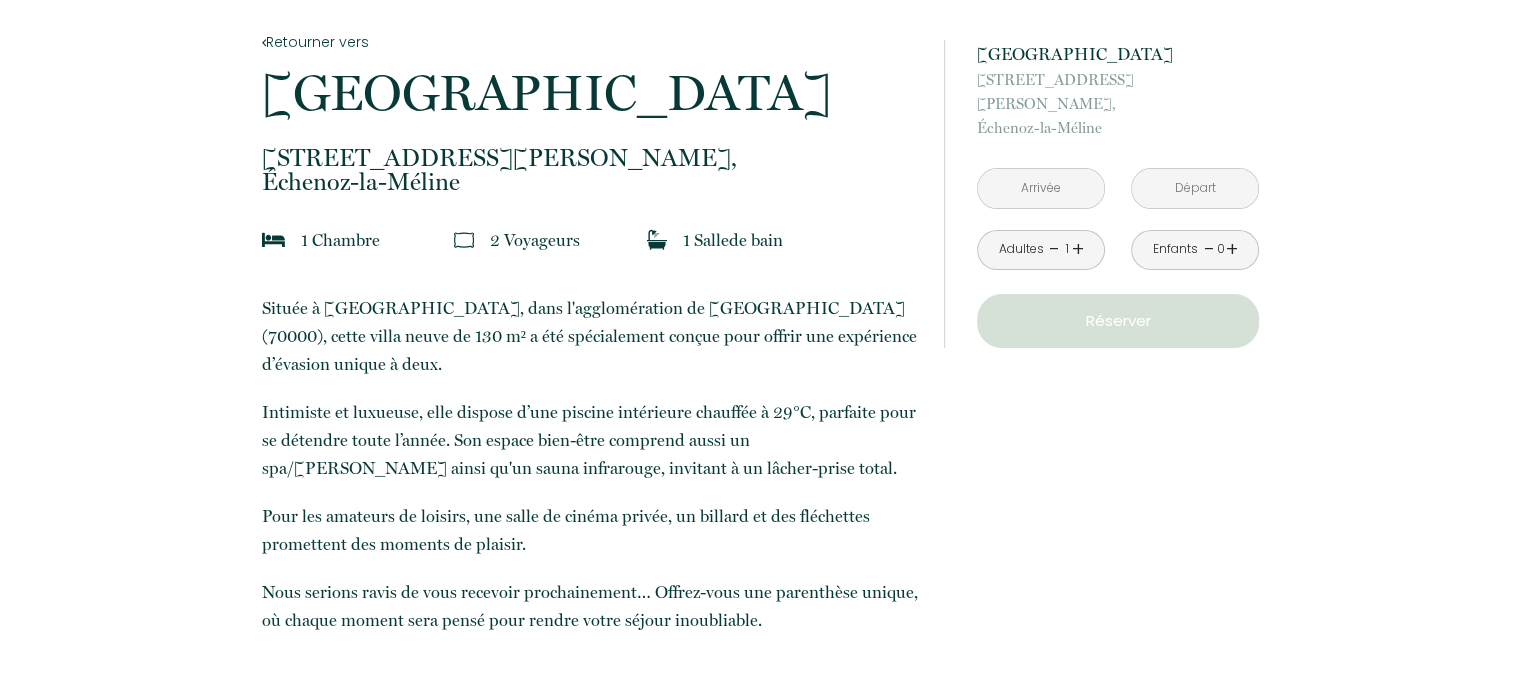type on "Dim 24 Août 2025" 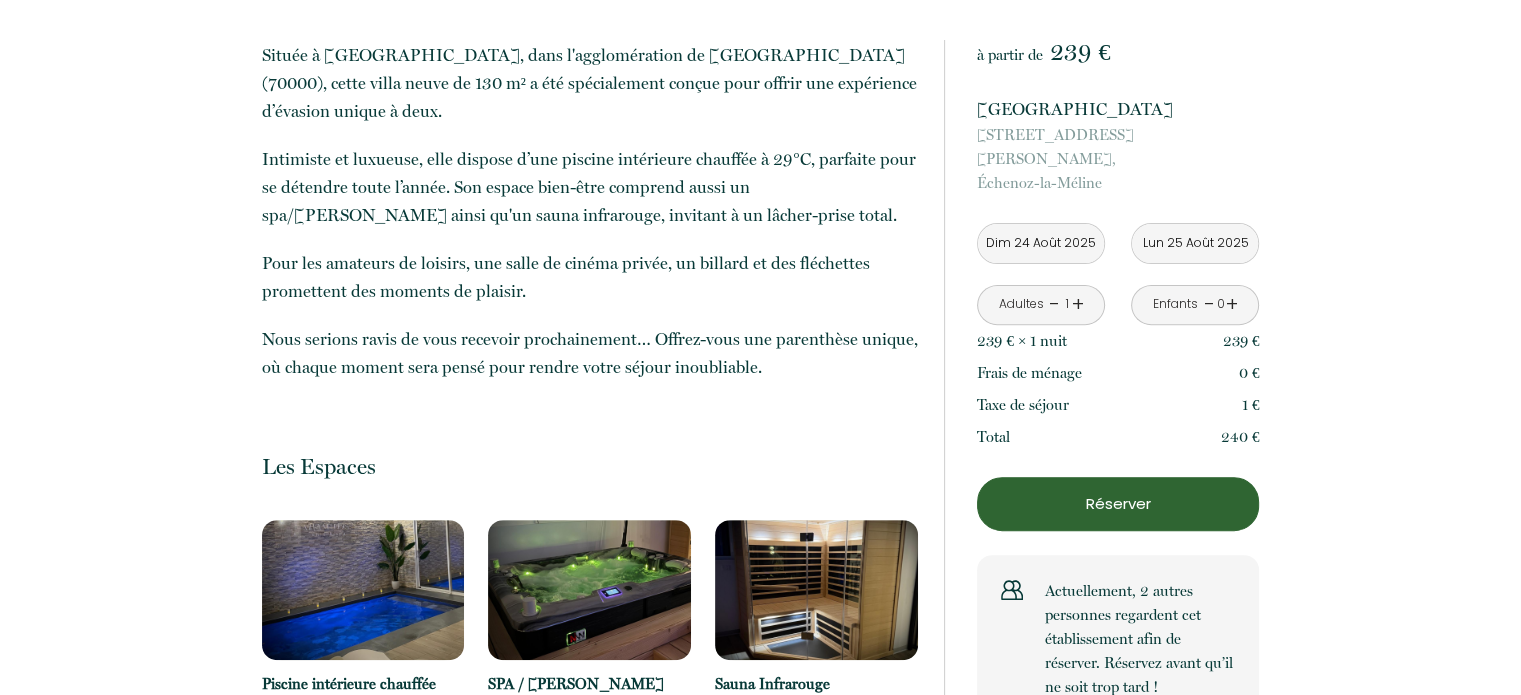scroll, scrollTop: 700, scrollLeft: 0, axis: vertical 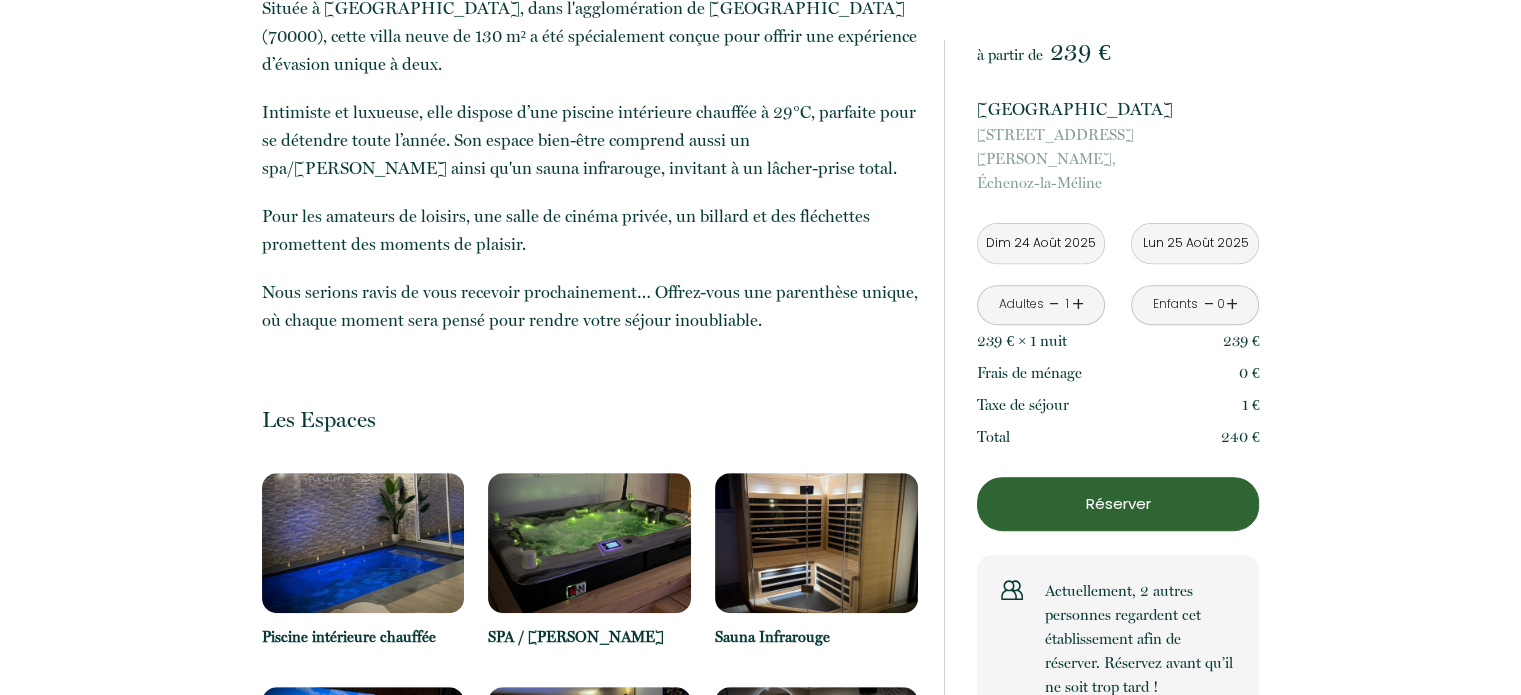 click on "Dim 24 Août 2025" at bounding box center (1041, 243) 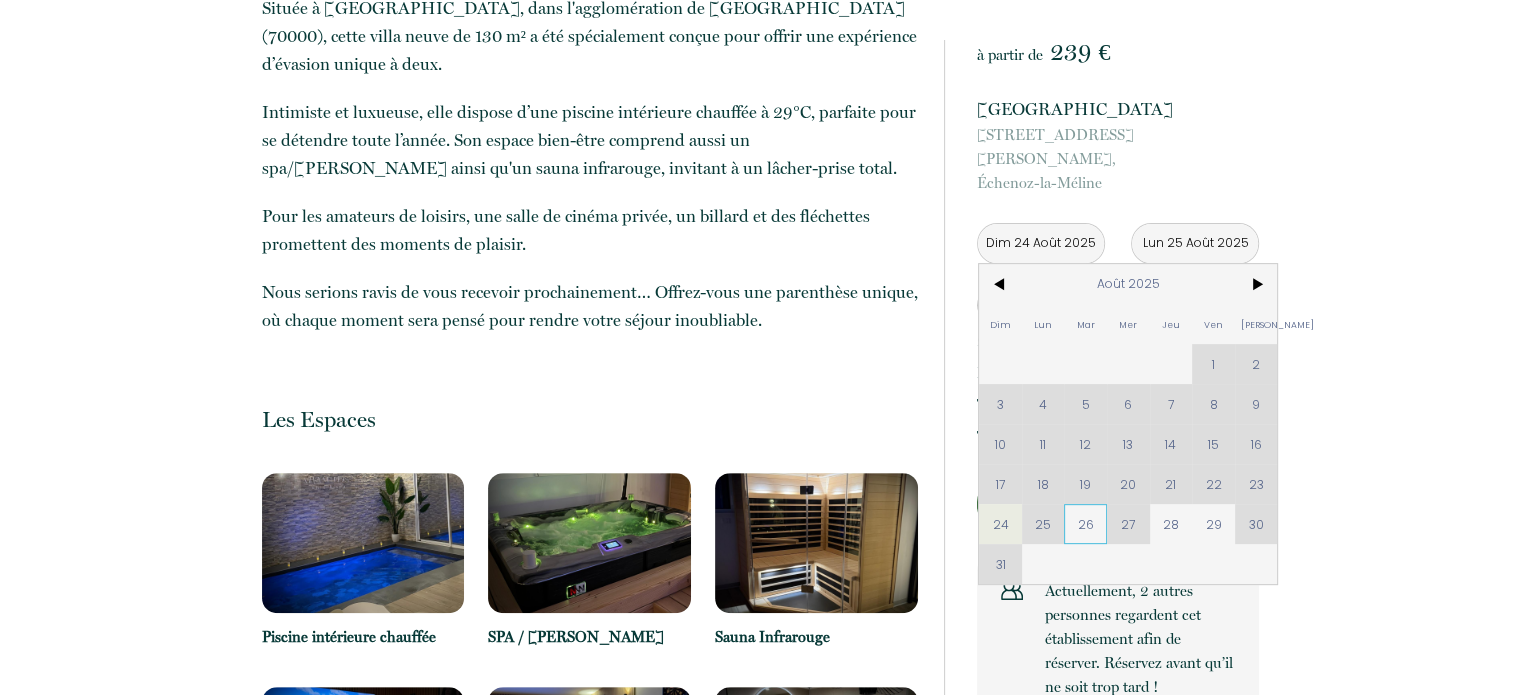 click on "26" at bounding box center [1085, 524] 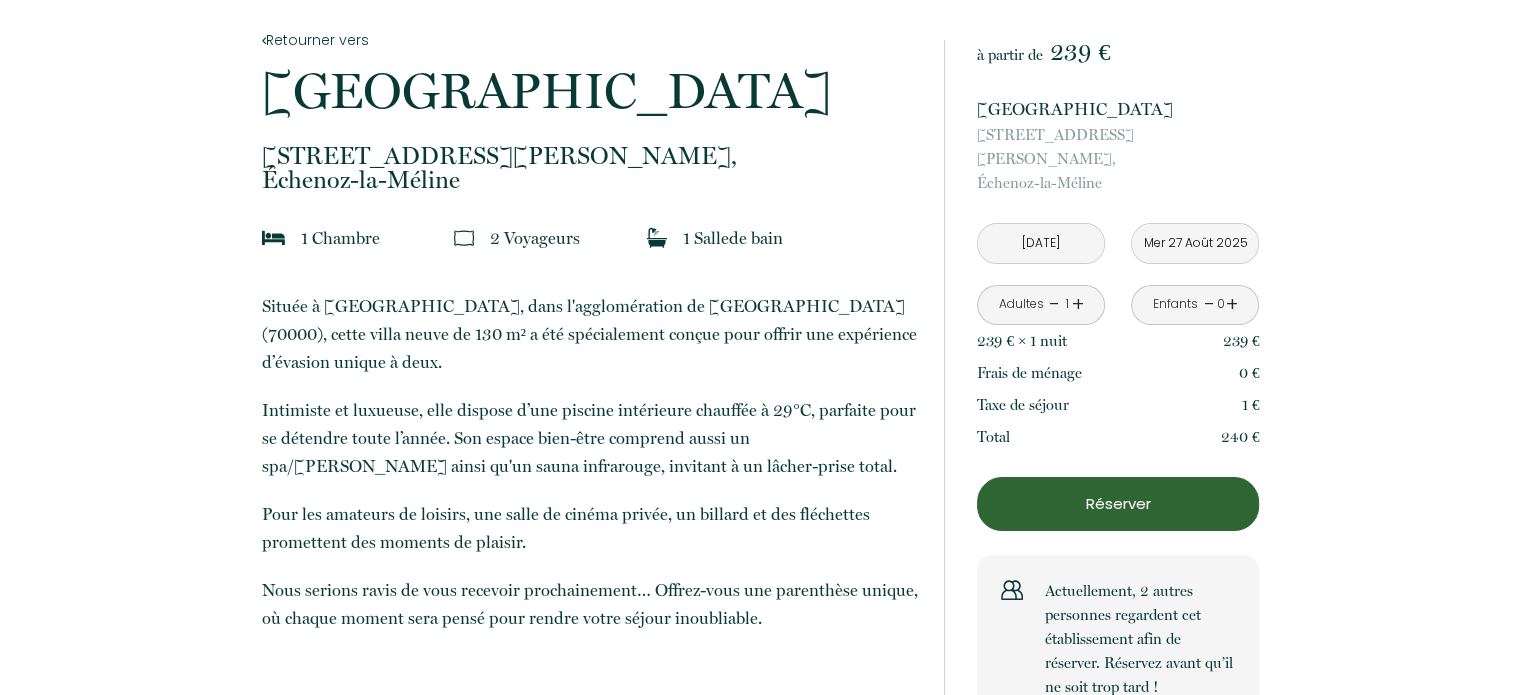 scroll, scrollTop: 400, scrollLeft: 0, axis: vertical 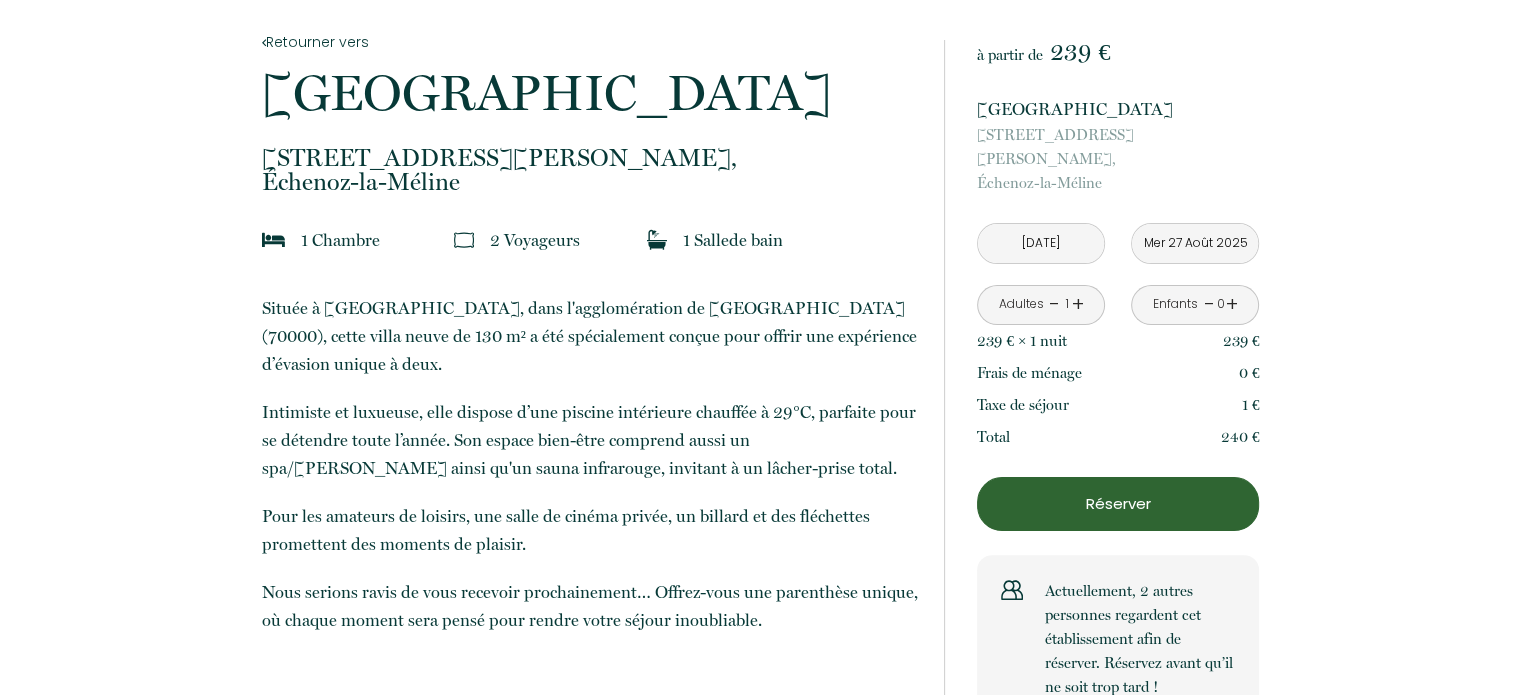 click on "[DATE]" at bounding box center [1041, 243] 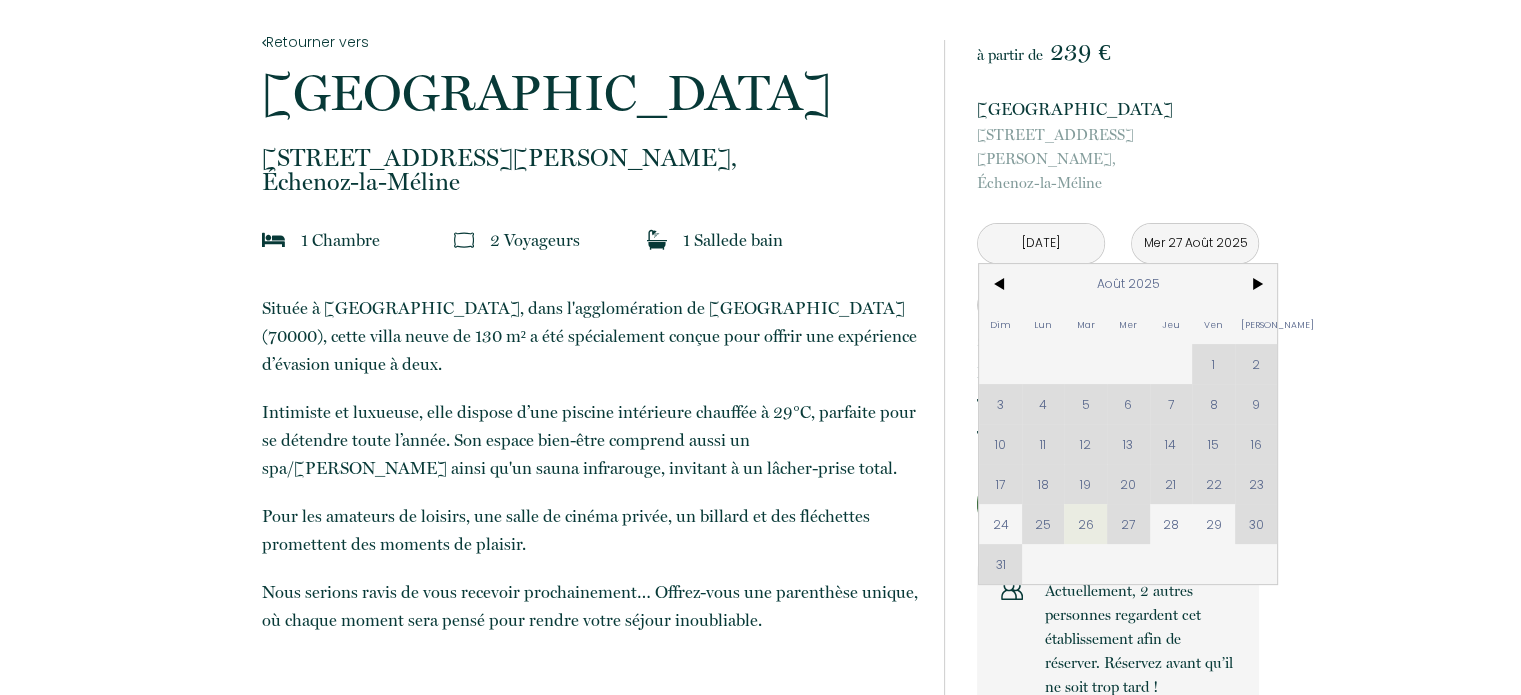 click on "Dim Lun Mar Mer Jeu Ven Sam   1 2 3 4 5 6 7 8 9 10 11 12 13 14 15 16 17 18 19 20 21 22 23 24 25 26 27 28 29 30 31" at bounding box center (1128, 424) 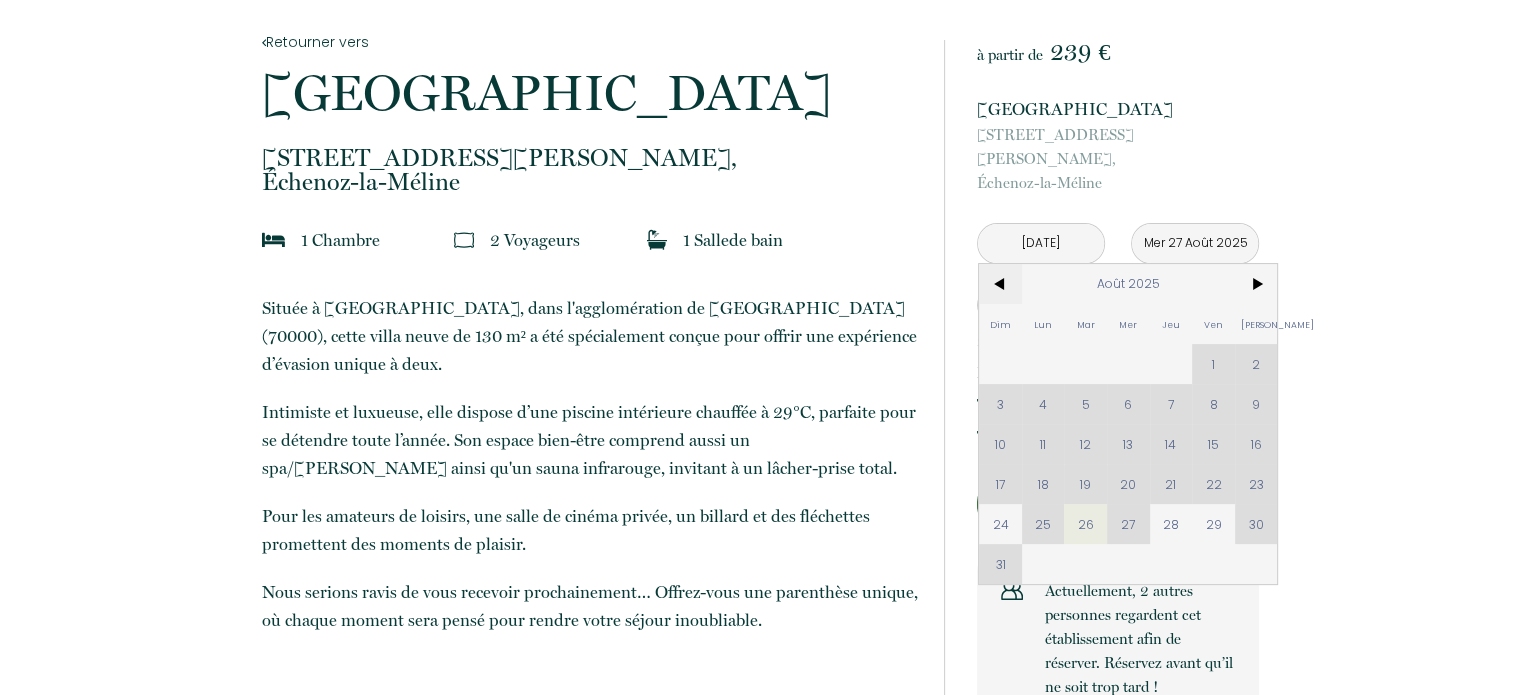 click on "<" at bounding box center (1000, 284) 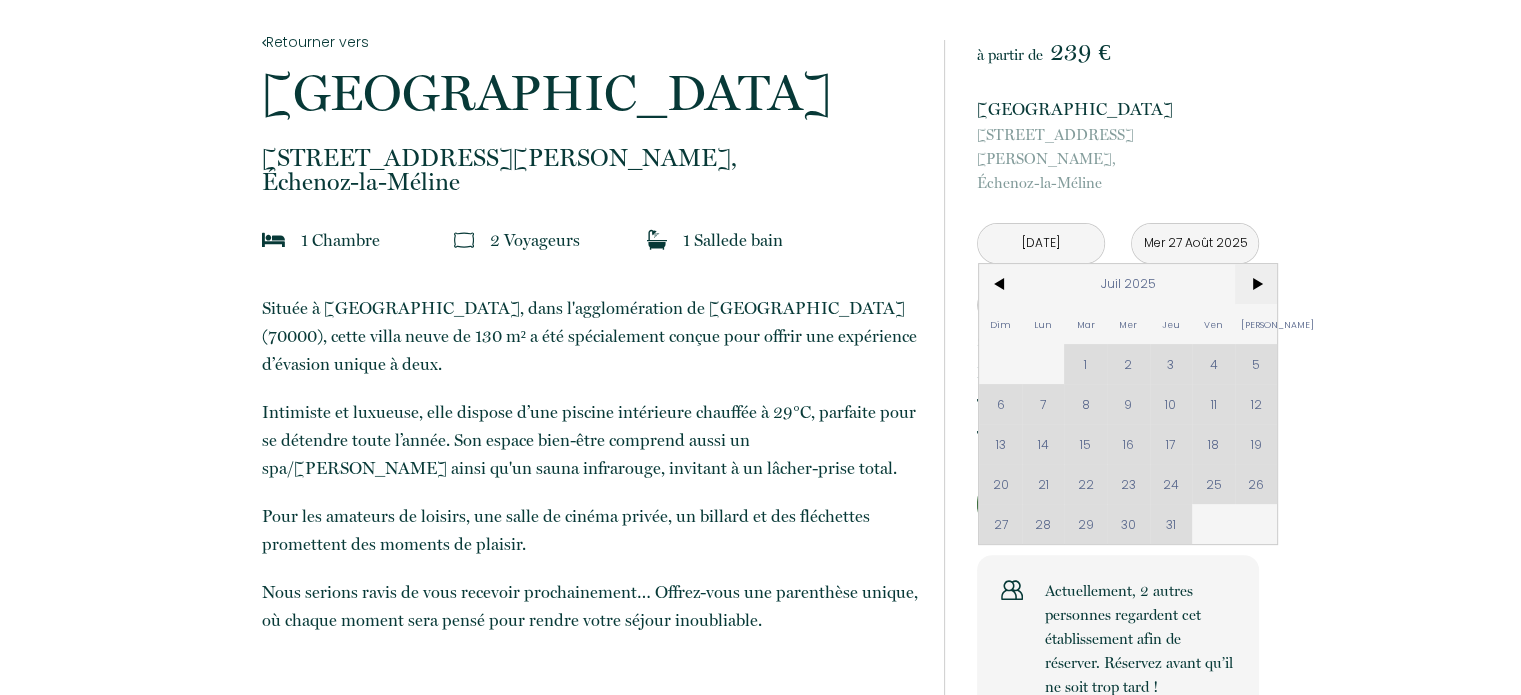 click on ">" at bounding box center (1256, 284) 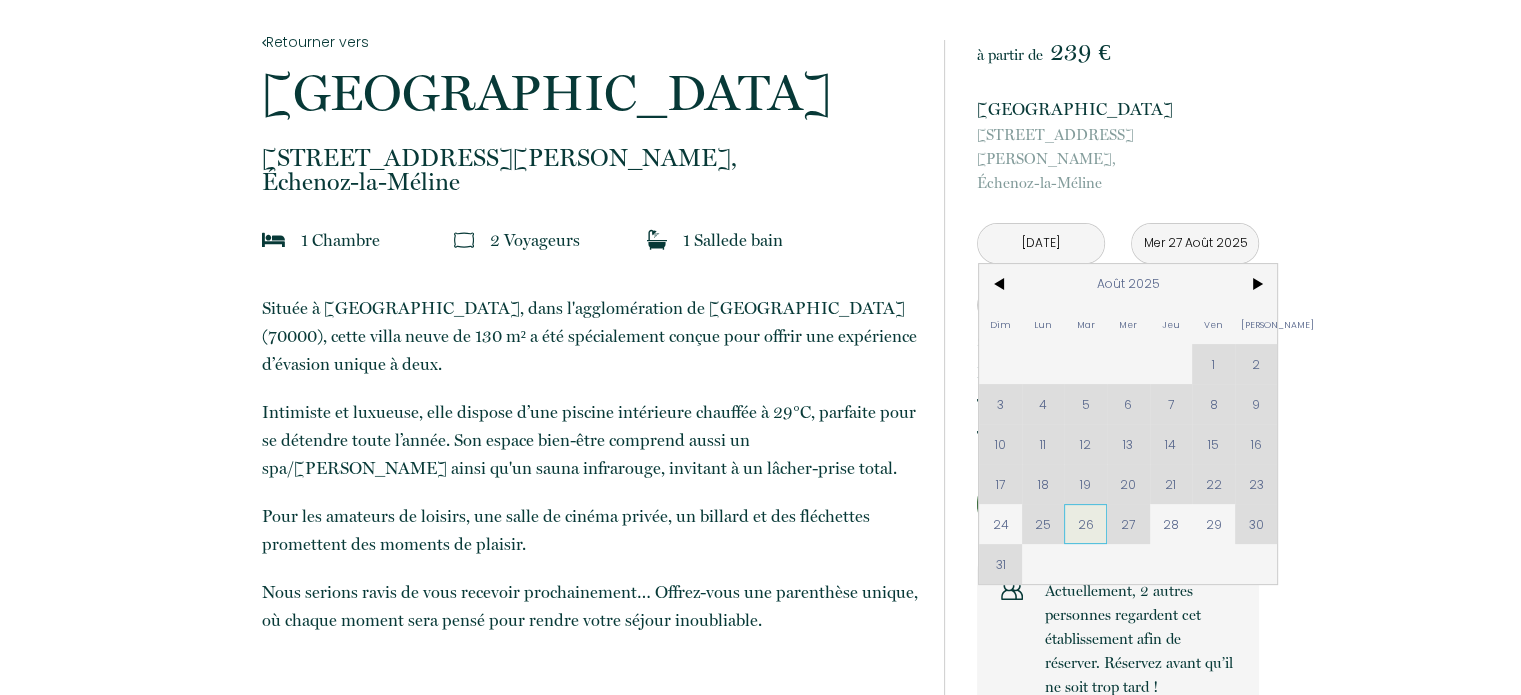 click on "26" at bounding box center (1085, 524) 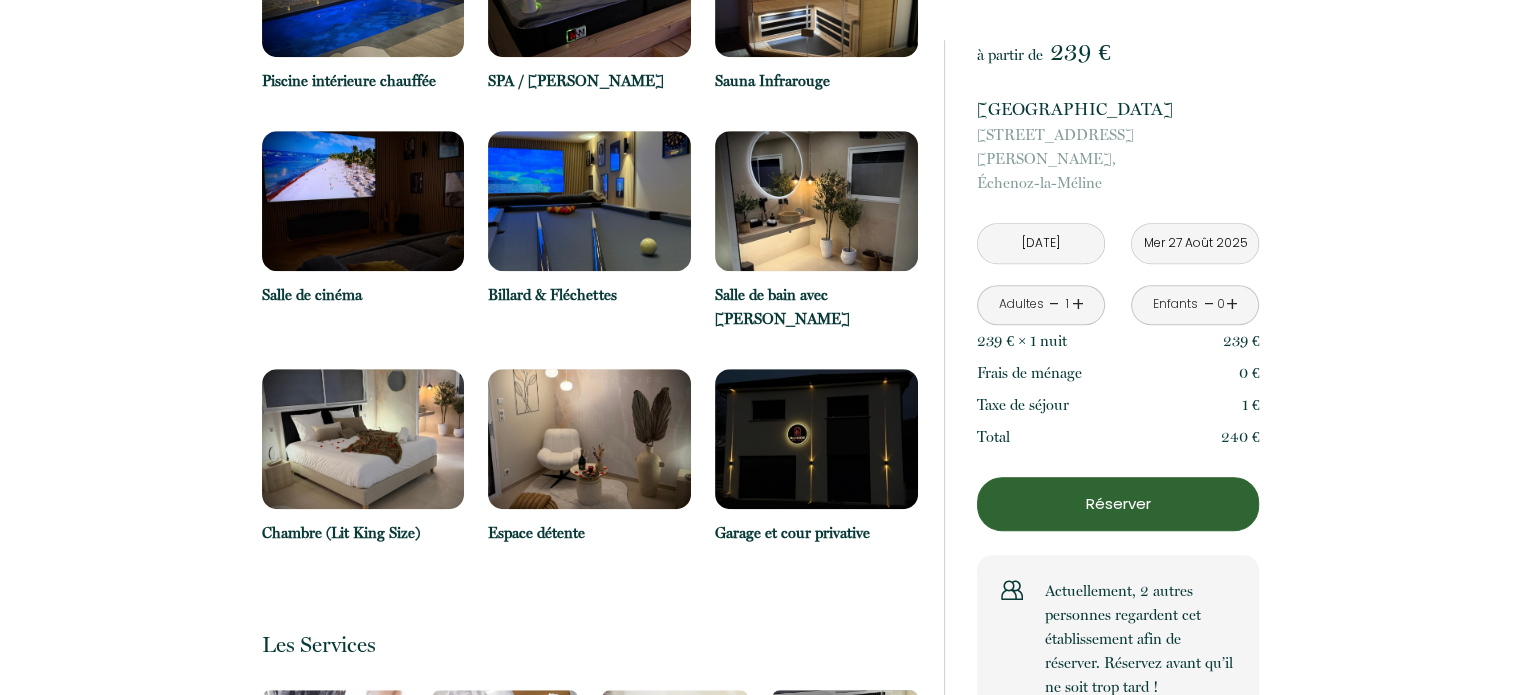scroll, scrollTop: 1300, scrollLeft: 0, axis: vertical 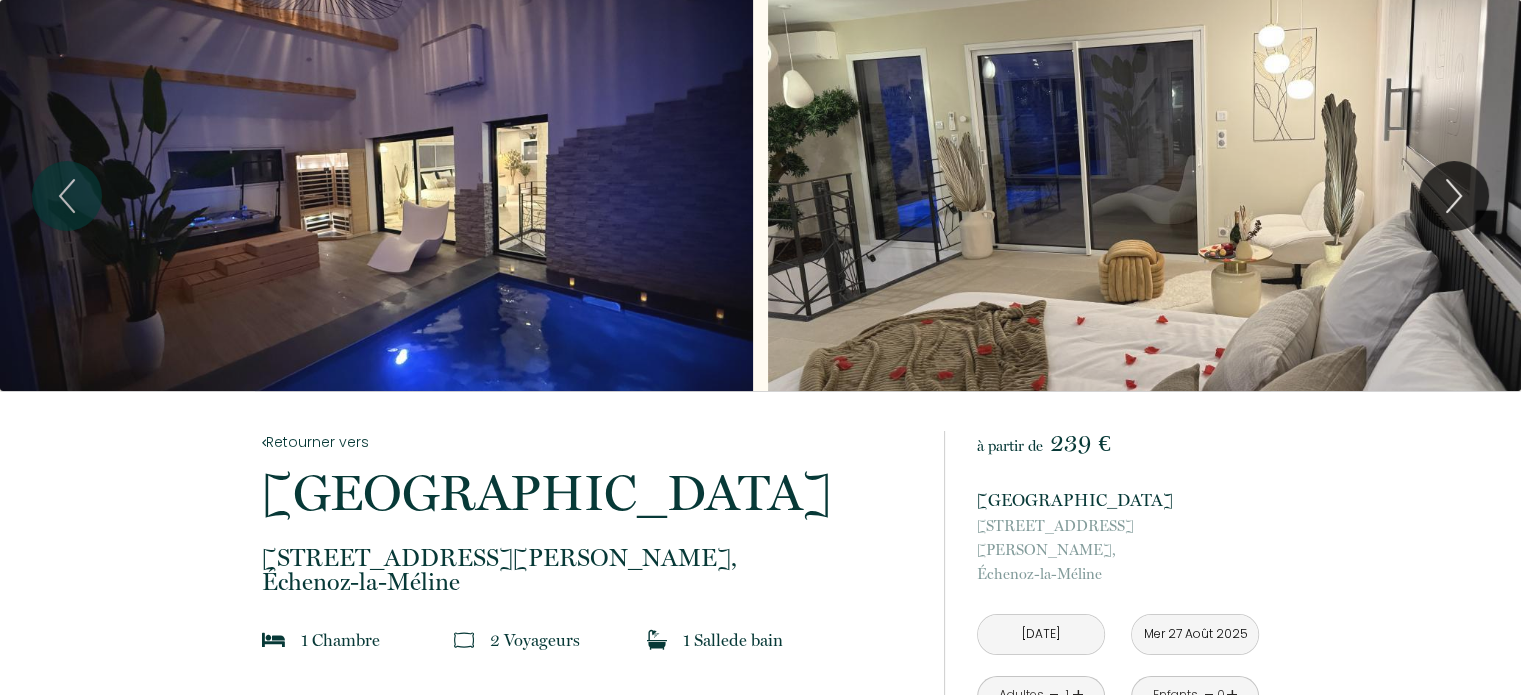 click on "Retourner vers
[GEOGRAPHIC_DATA]    [STREET_ADDRESS][PERSON_NAME]
1 Chambre
2 Voyageur s
1 Salle  de bain
Située à [GEOGRAPHIC_DATA], dans l'agglomération de [GEOGRAPHIC_DATA] (70000), cette villa neuve de 130 m² a été spécialement conçue pour offrir une expérience d’évasion unique à deux.  Intimiste et luxueuse, elle dispose d’une piscine intérieure chauffée à 29°C, parfaite pour se détendre toute l’année. Son espace bien-être comprend aussi un spa/[PERSON_NAME] ainsi qu'un sauna infrarouge, invitant à un lâcher-prise total.  Pour les amateurs de loisirs, une salle de cinéma privée, un billard et des fléchettes promettent des moments de plaisir. Nous serions ravis de vous recevoir prochainement… Offrez-vous une parenthèse unique, où chaque moment sera pensé pour rendre votre séjour inoubliable.
Les Espaces" at bounding box center [760, 2400] 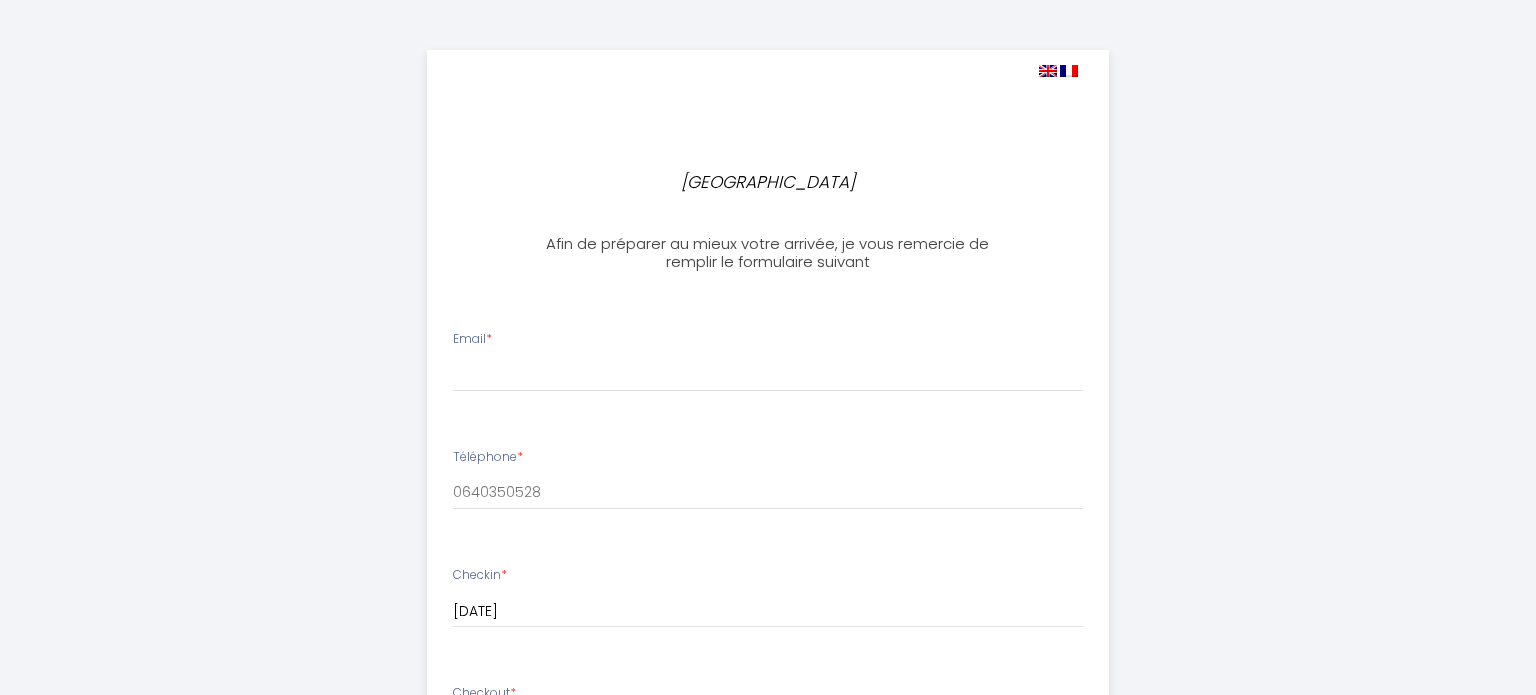 select 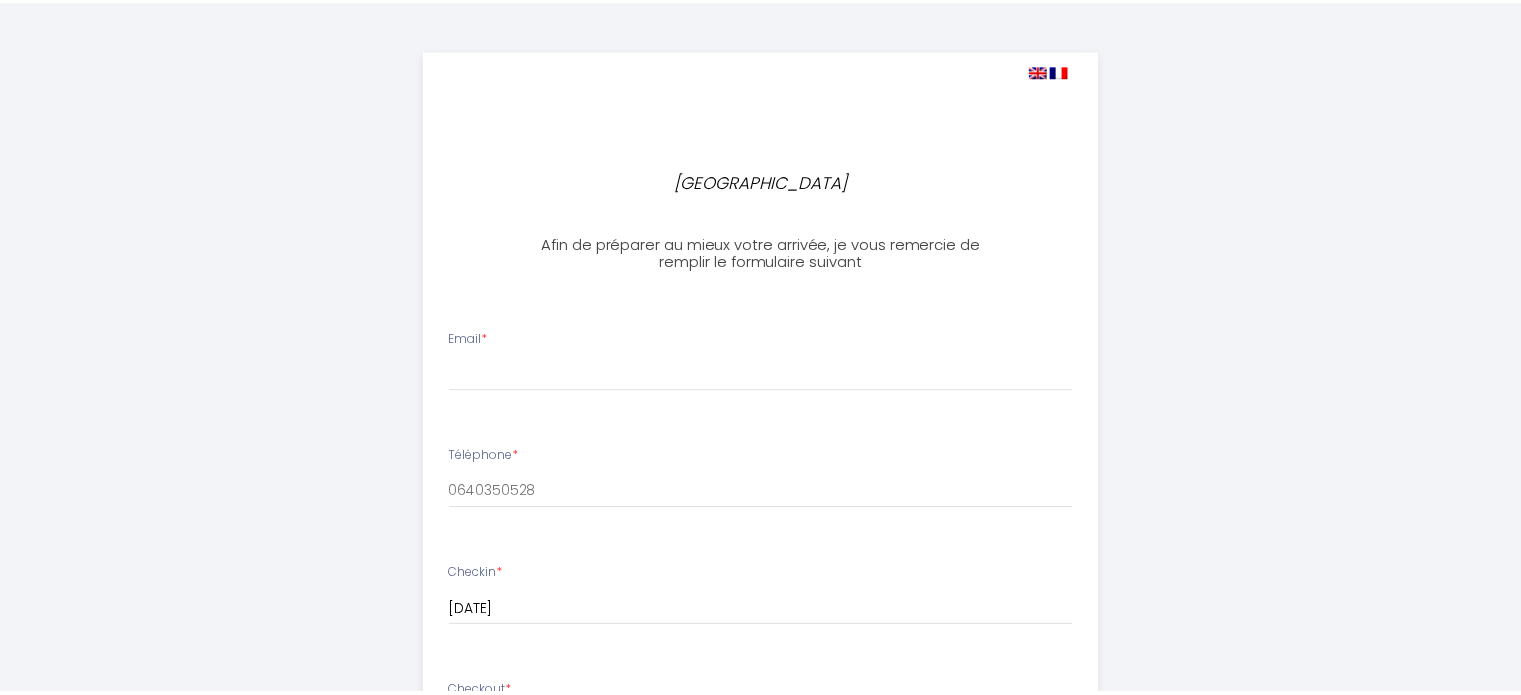 scroll, scrollTop: 0, scrollLeft: 0, axis: both 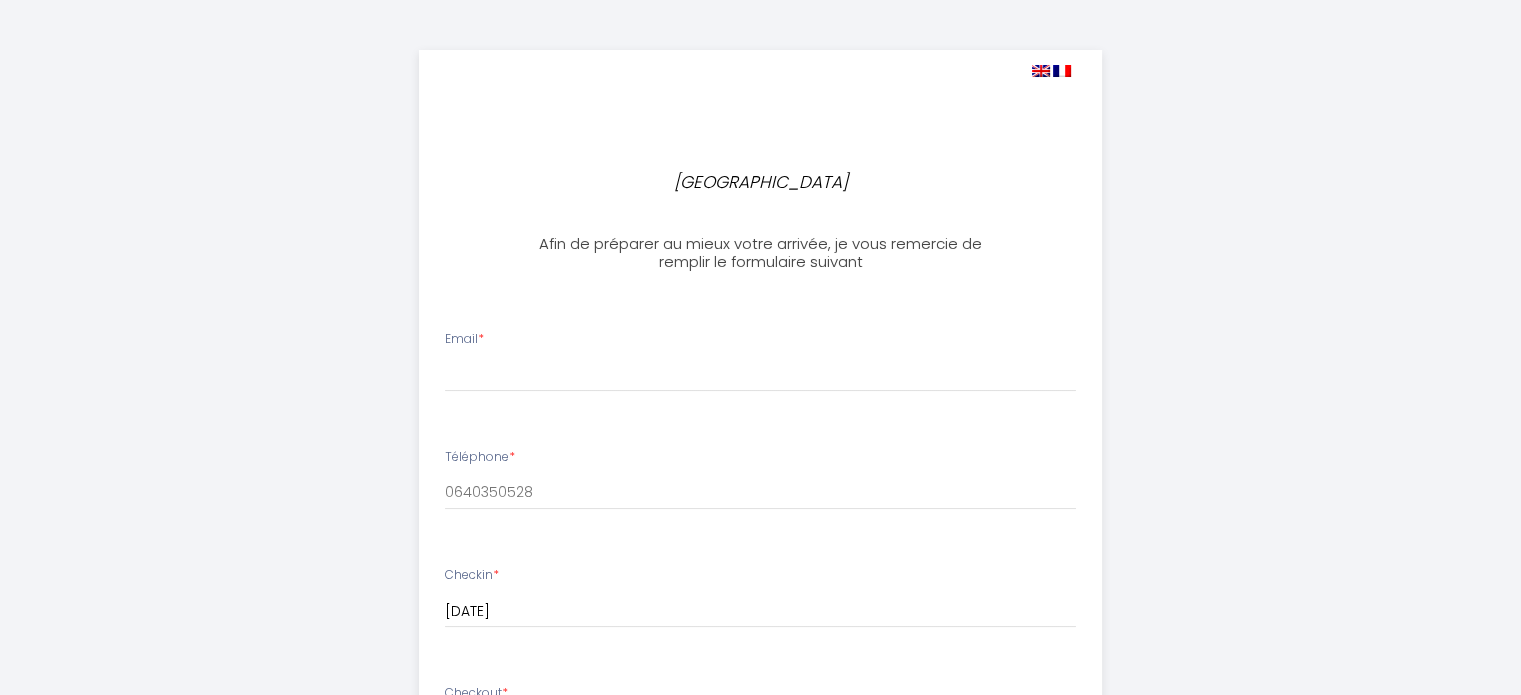 click on "Email
*" at bounding box center [760, 361] 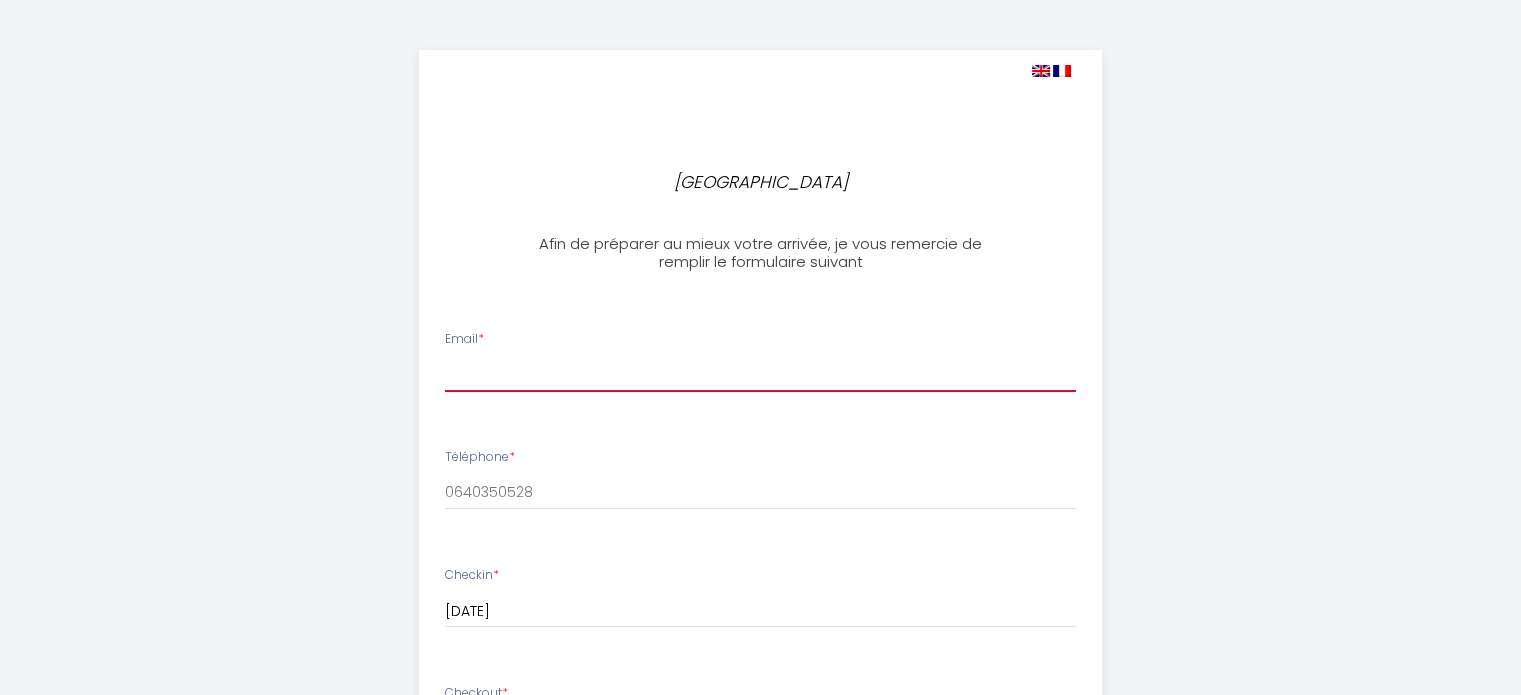 click on "Email
*" at bounding box center (760, 374) 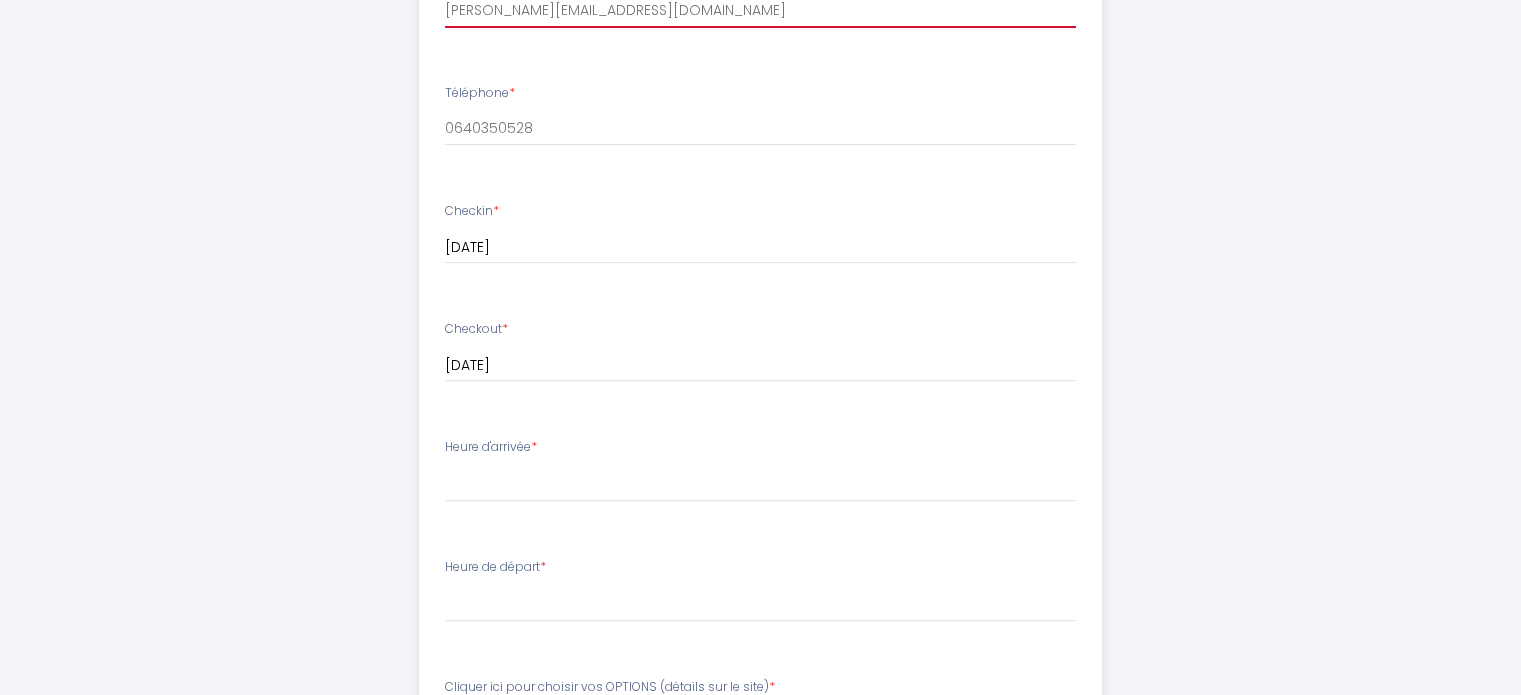 scroll, scrollTop: 400, scrollLeft: 0, axis: vertical 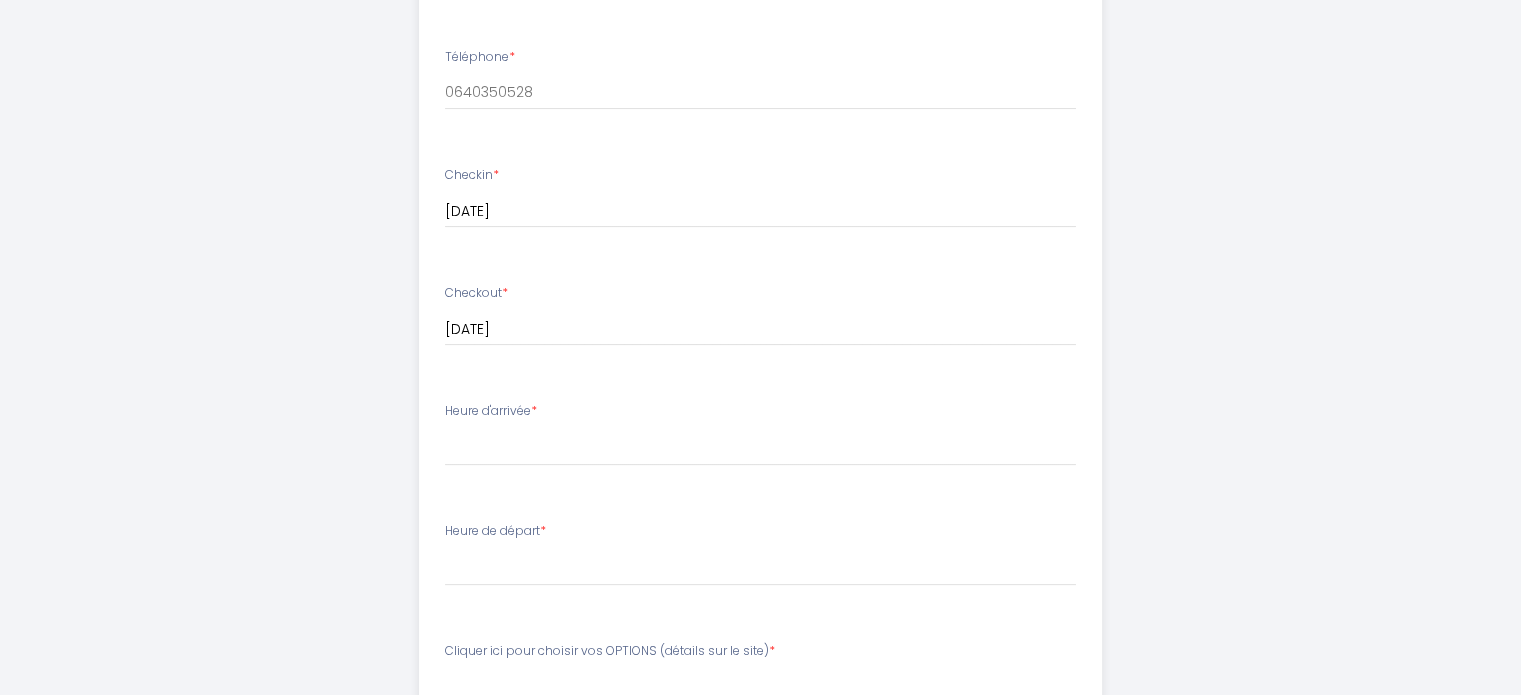 type on "claude.guyot@gmail.com" 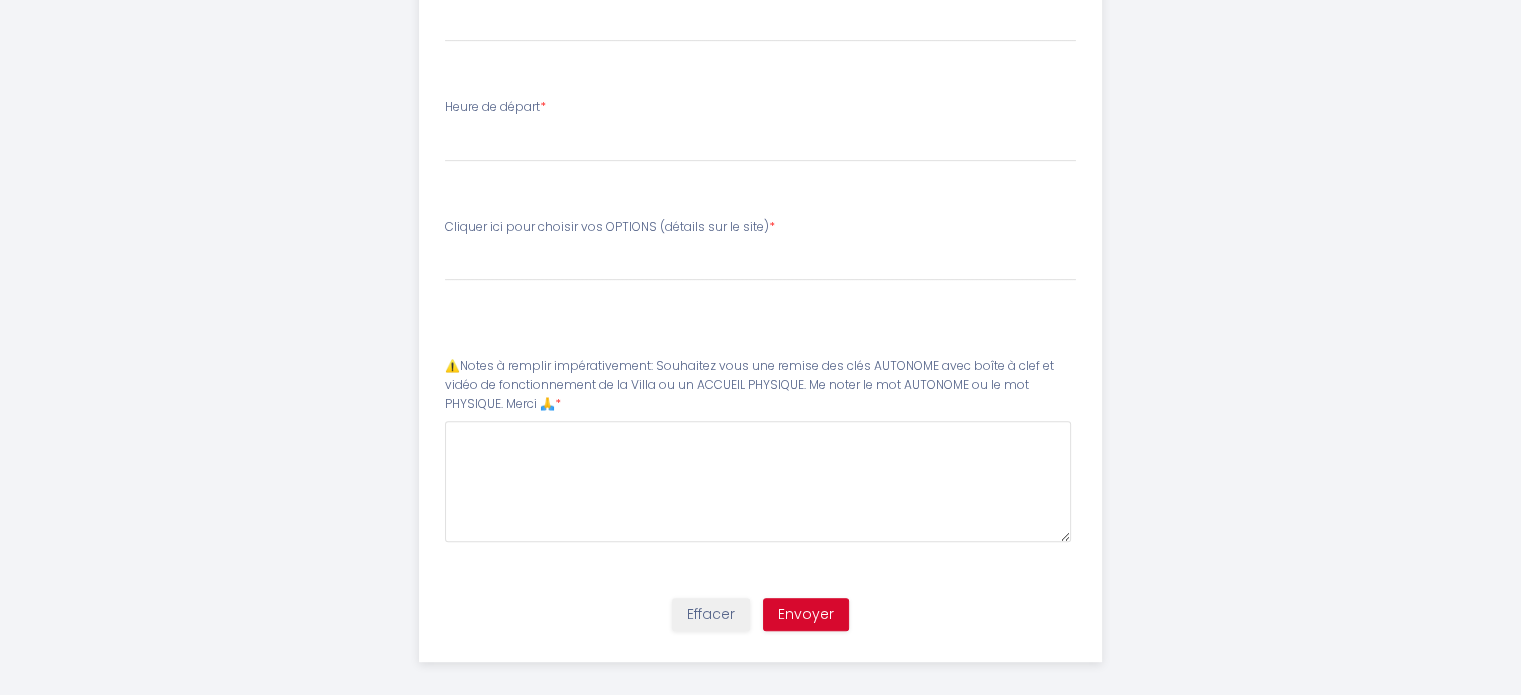 scroll, scrollTop: 840, scrollLeft: 0, axis: vertical 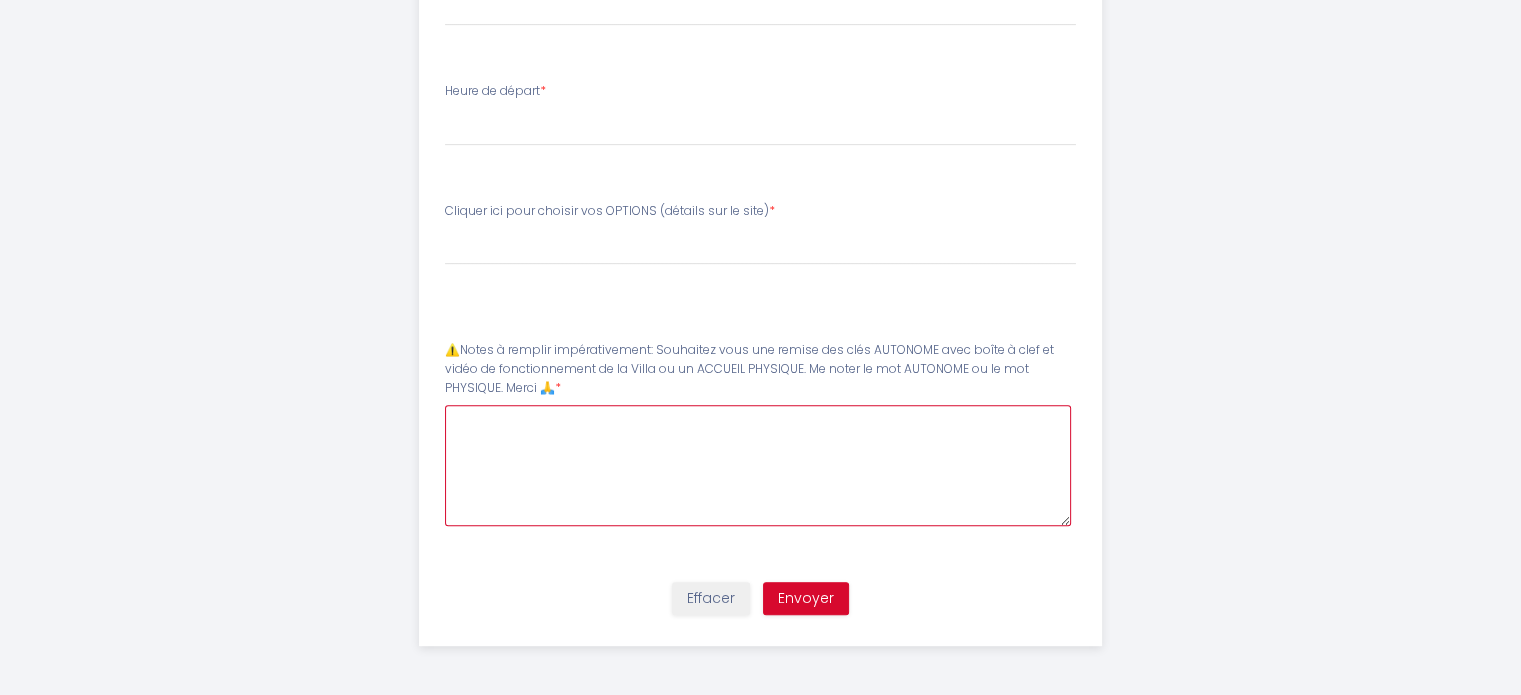 click at bounding box center (758, 465) 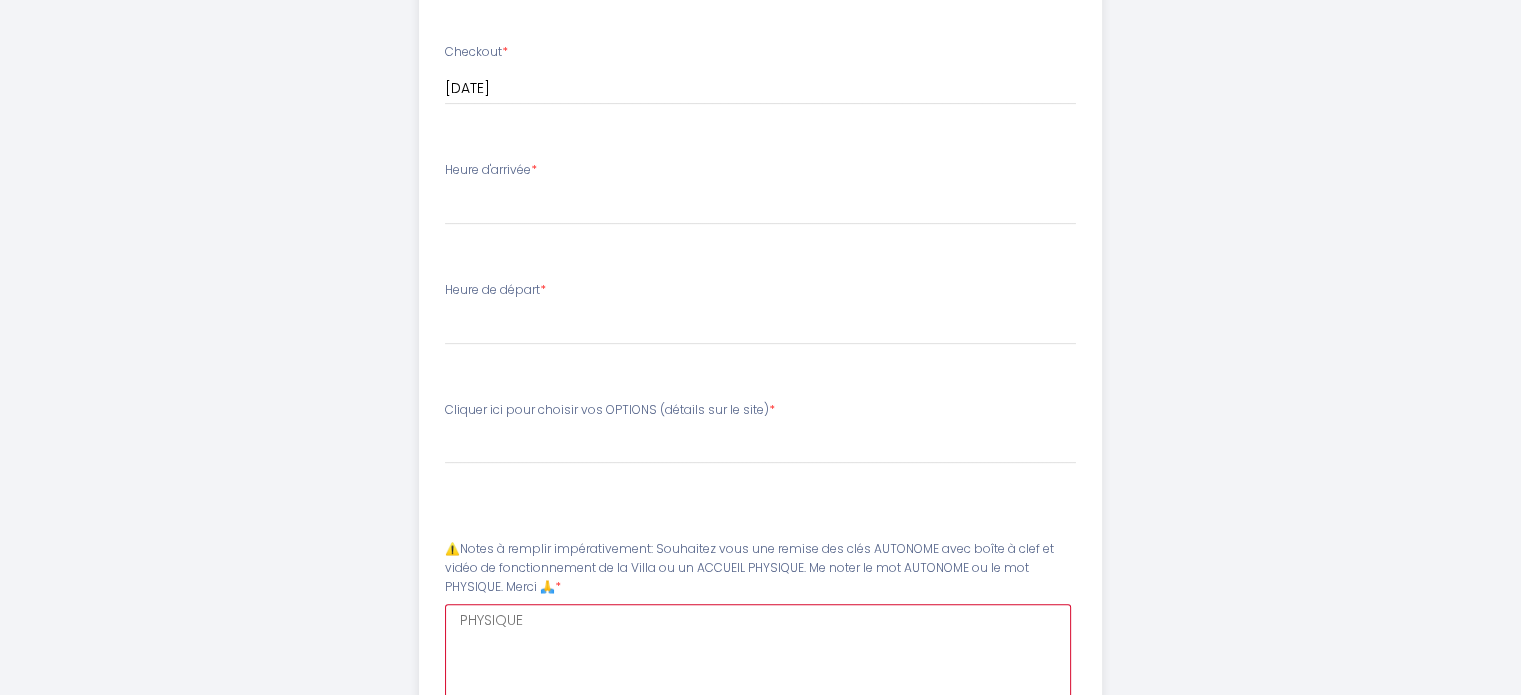 scroll, scrollTop: 640, scrollLeft: 0, axis: vertical 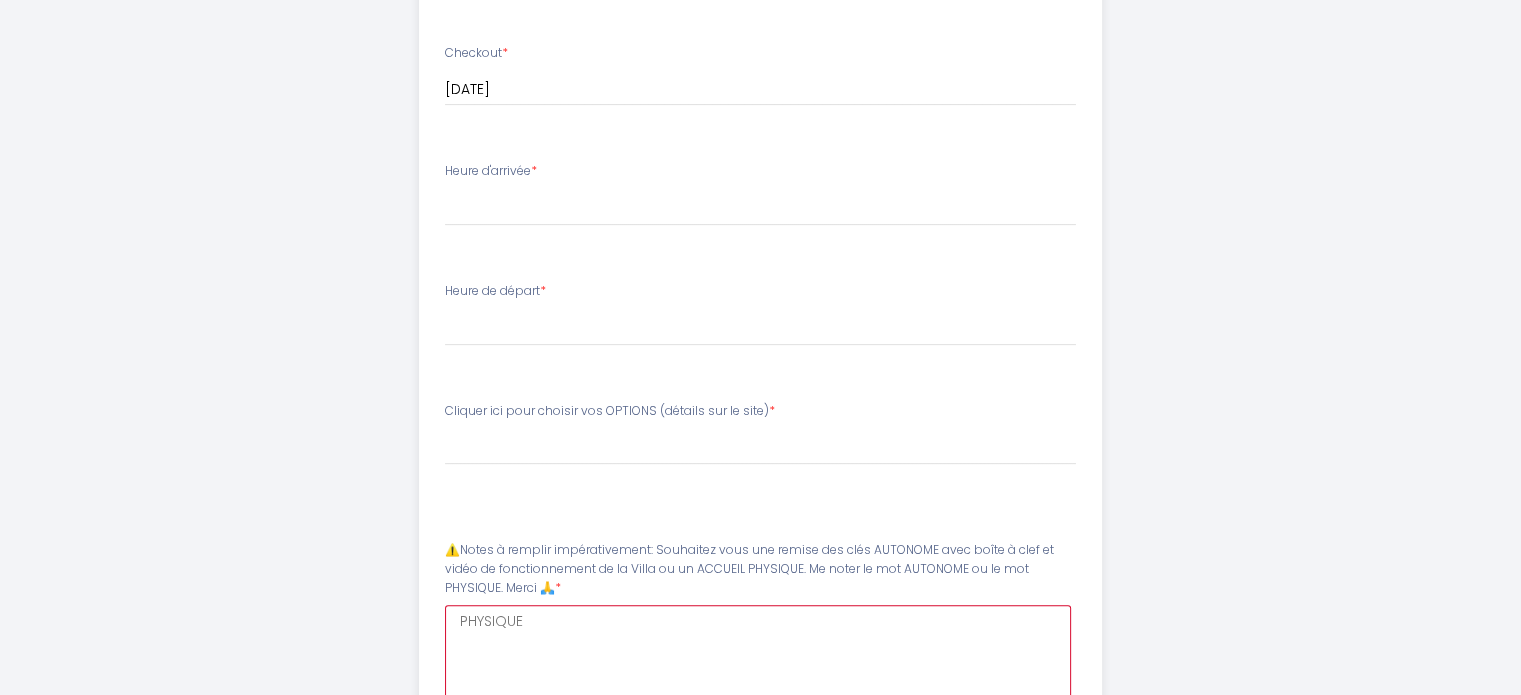 type on "PHYSIQUE" 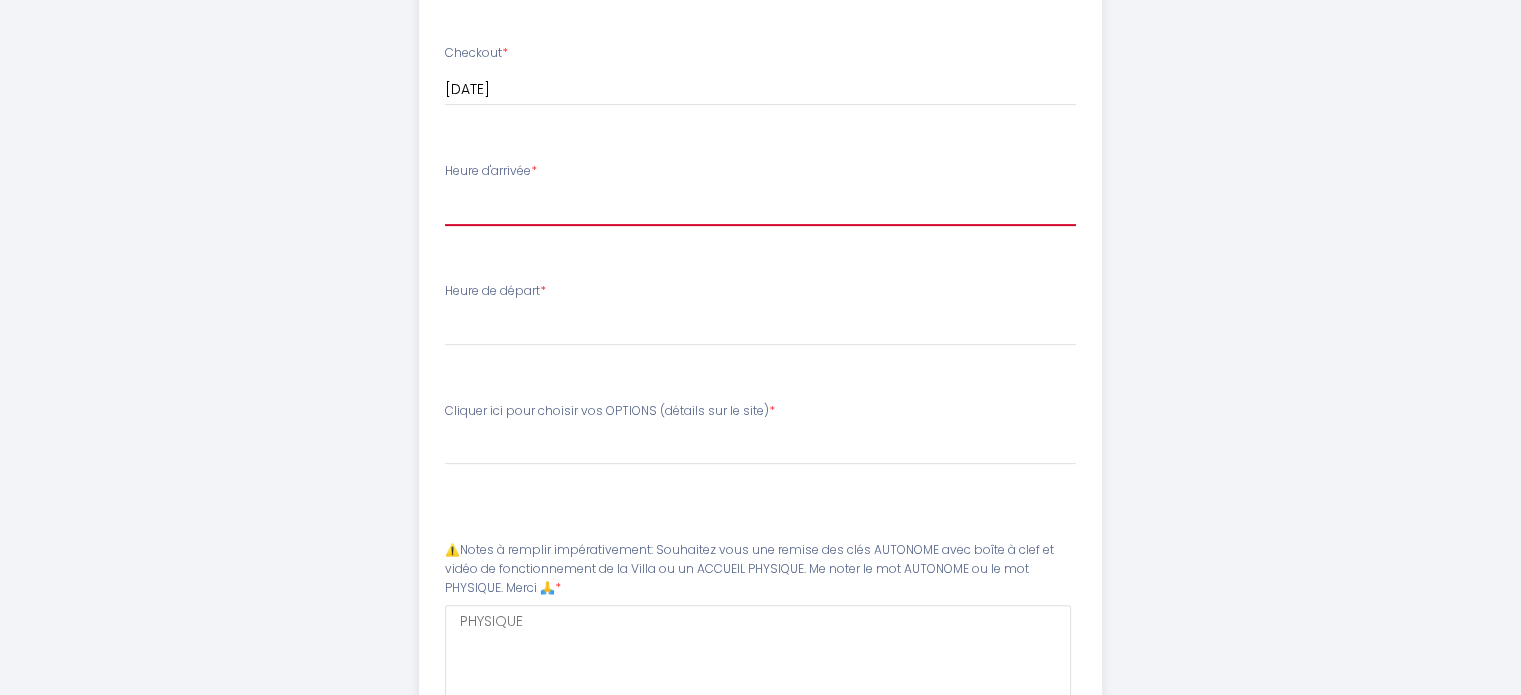 drag, startPoint x: 652, startPoint y: 200, endPoint x: 640, endPoint y: 200, distance: 12 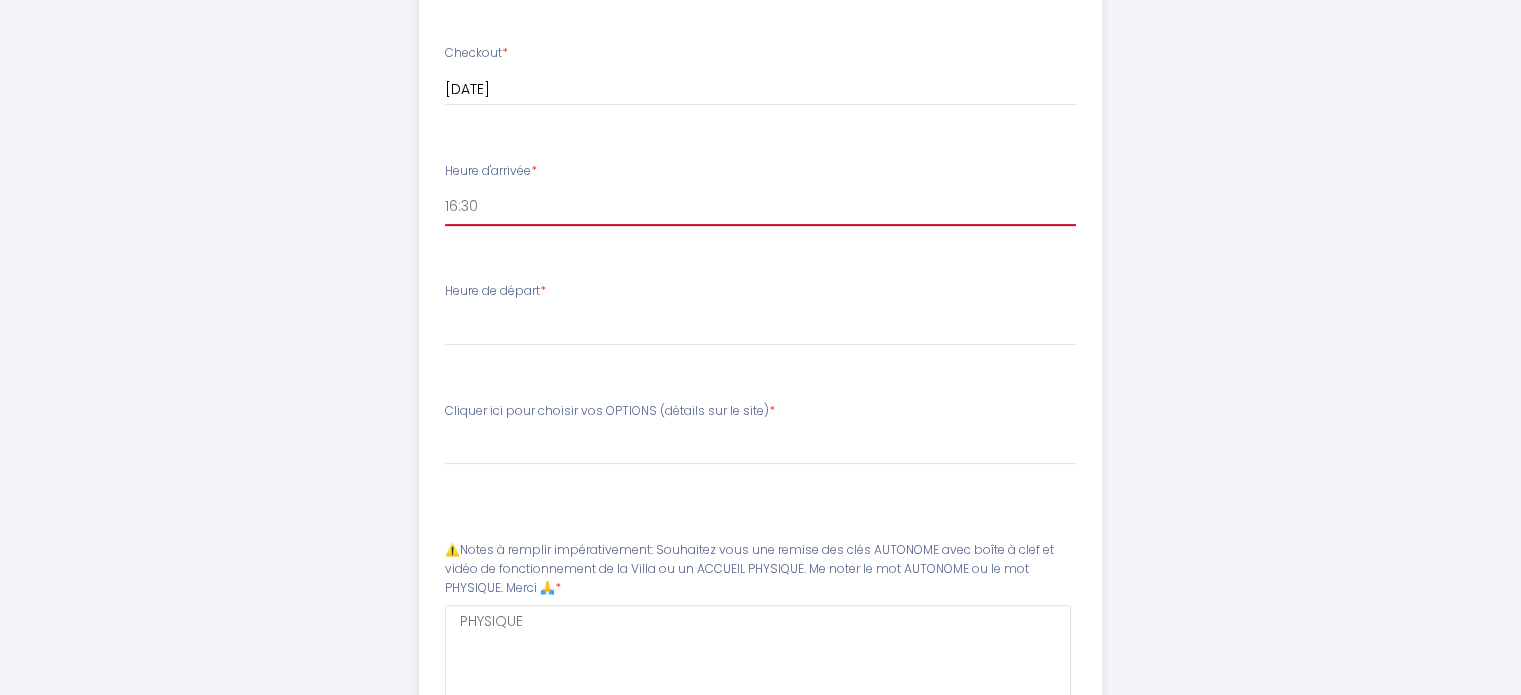 click on "16:30 17:00 17:30" at bounding box center (760, 207) 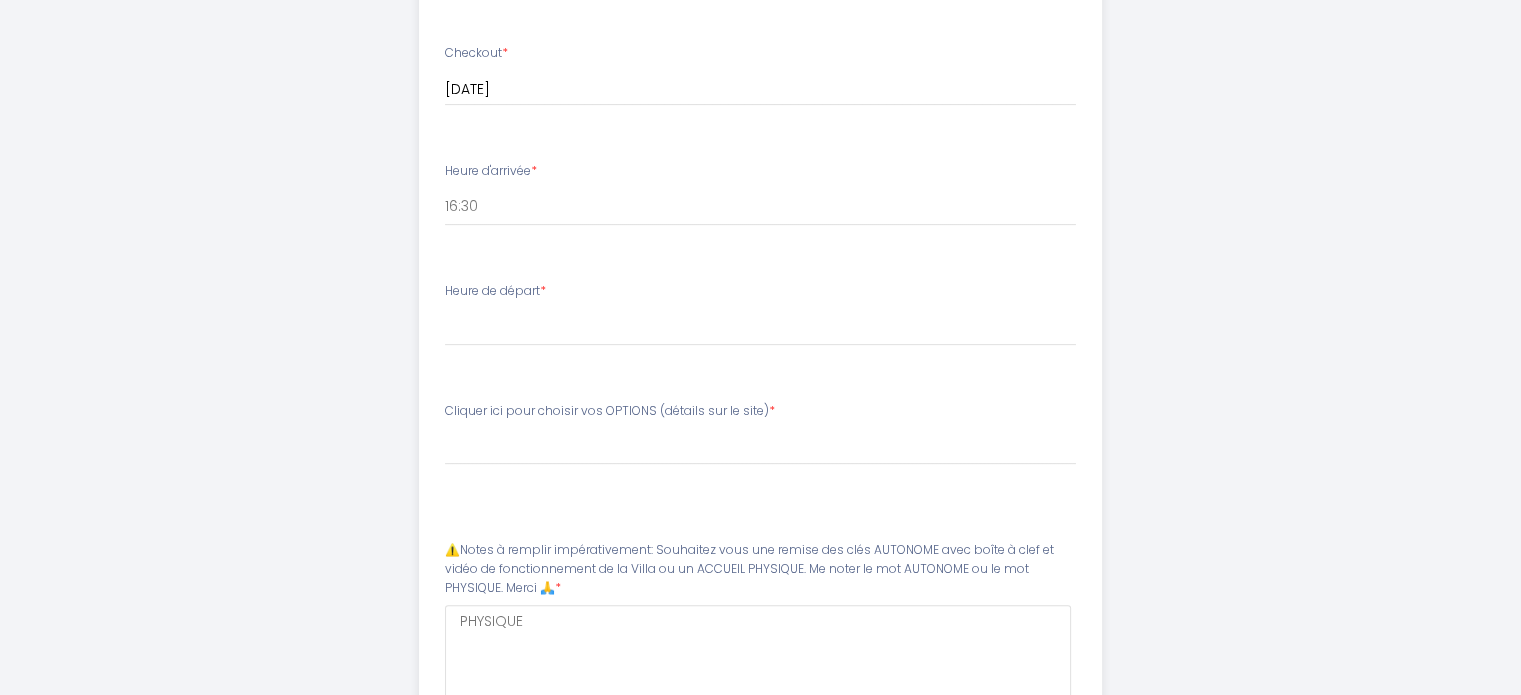 click on "Email
*   claude.guyot@gmail.com
Téléphone
*   0640350528
Checkin
*     26 Mar Août 2025         <   Août 2025   >   Dim Lun Mar Mer Jeu Ven Sam   1 2 3 4 5 6 7 8 9 10 11 12 13 14 15 16 17 18 19 20 21 22 23 24 25 26 27 28 29 30 31     <   2025   >   Janvier Février Mars Avril Mai Juin Juillet Août Septembre Octobre Novembre Décembre     <   2020 - 2029   >   2020 2021 2022 2023 2024 2025 2026 2027 2028 2029
Checkout
*     27 Mer Août 2025         <   Août 2025   >   Dim Lun Mar Mer Jeu Ven" at bounding box center [760, 218] 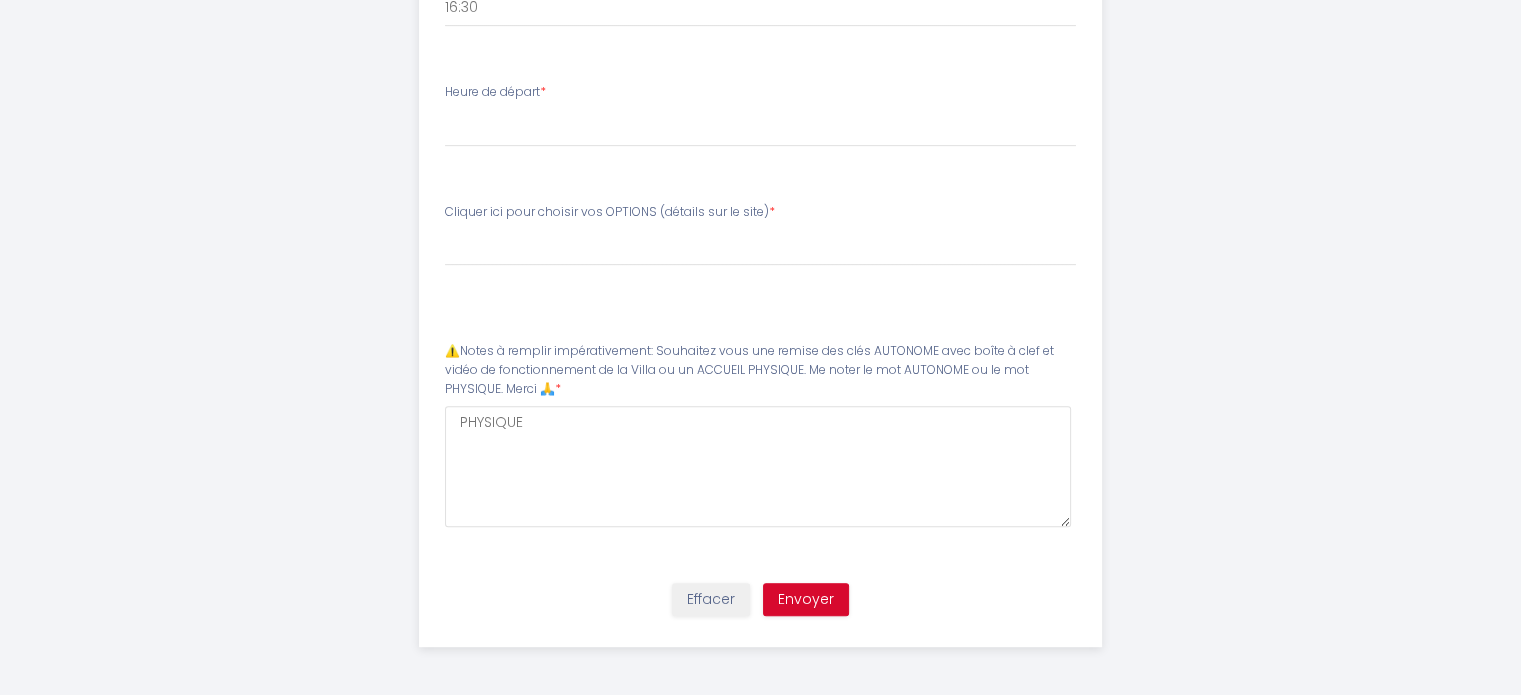 scroll, scrollTop: 840, scrollLeft: 0, axis: vertical 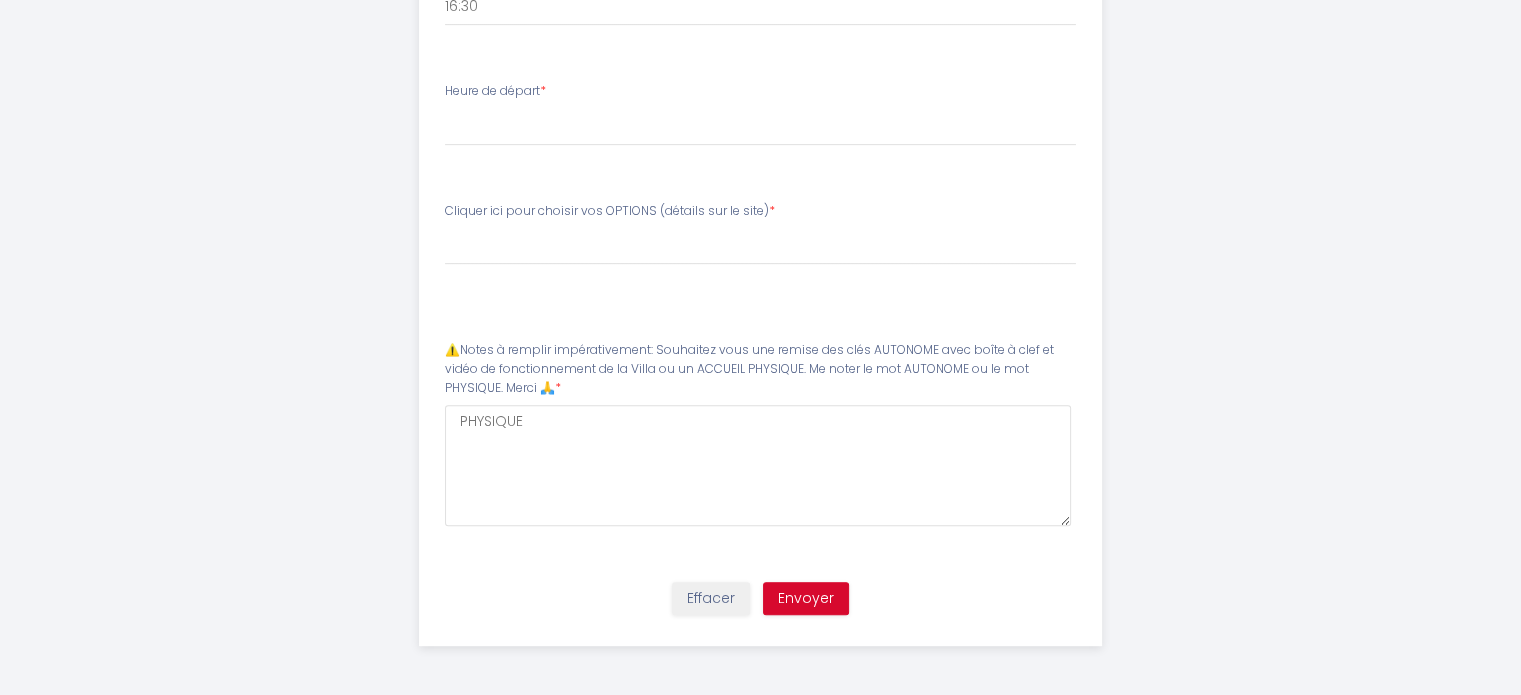 click on "Heure de départ
*" at bounding box center (495, 91) 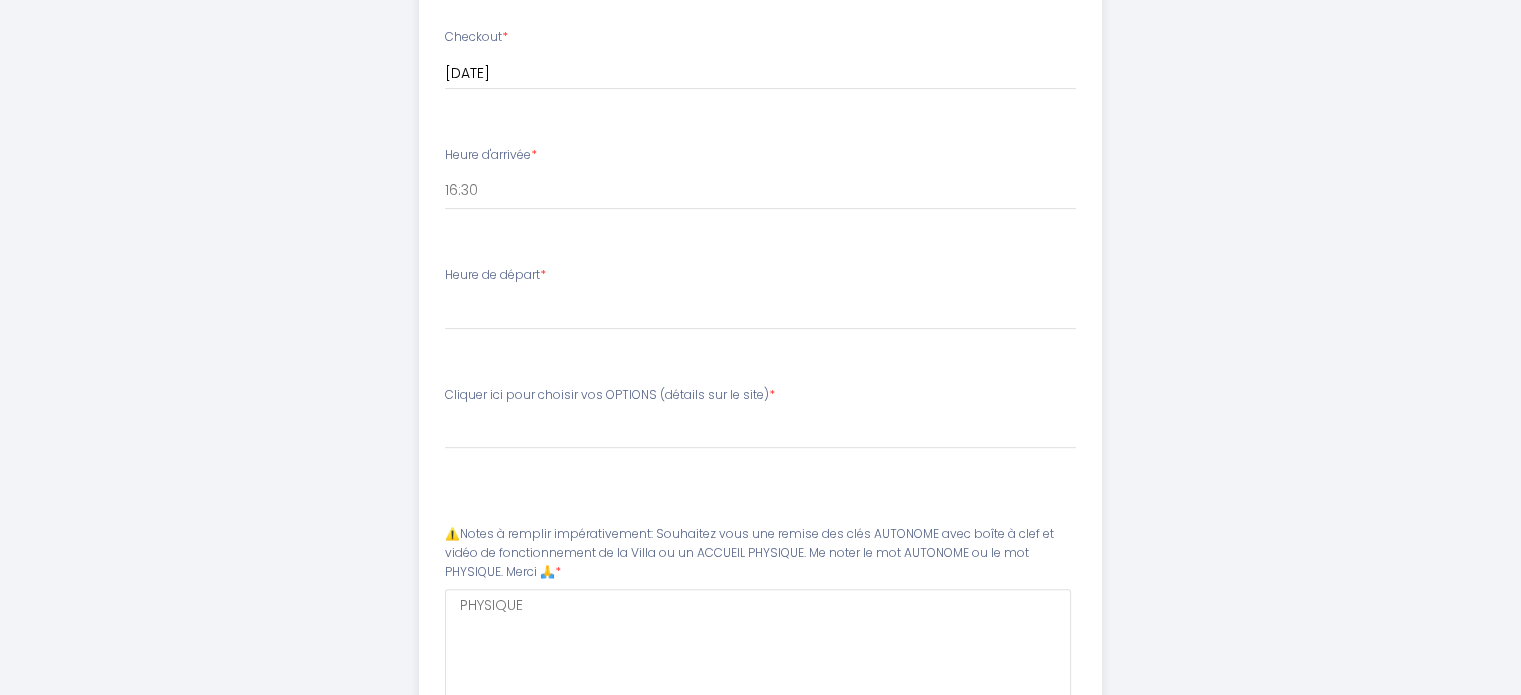 scroll, scrollTop: 640, scrollLeft: 0, axis: vertical 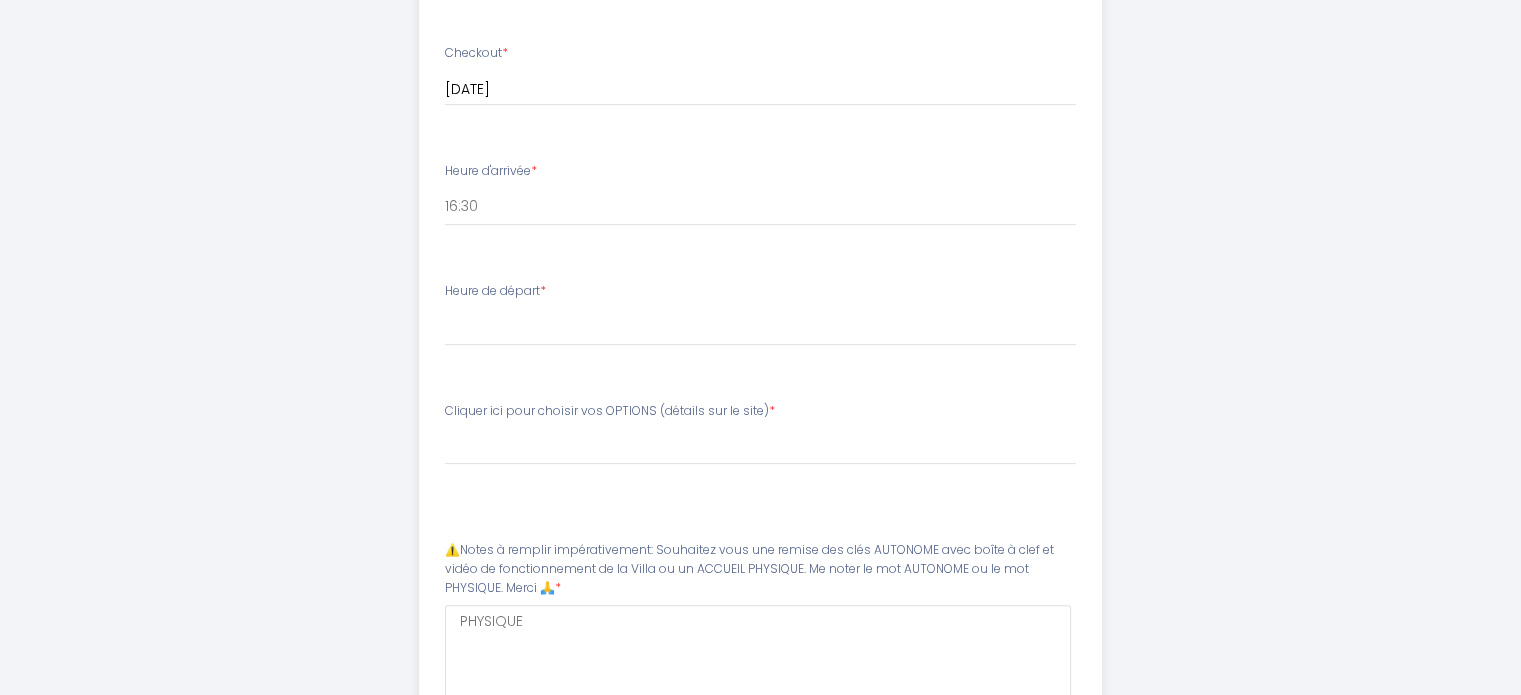 click on "Heure de départ
*" at bounding box center (495, 291) 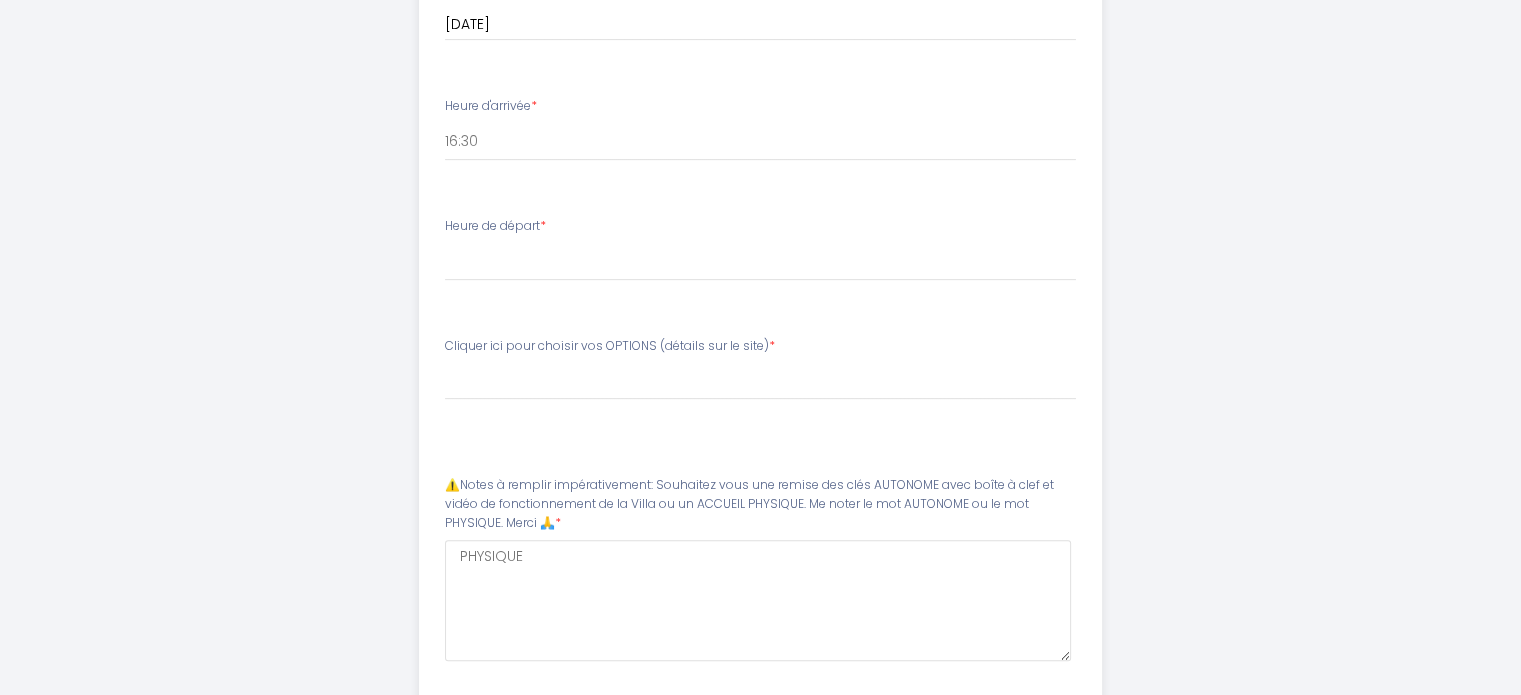 scroll, scrollTop: 740, scrollLeft: 0, axis: vertical 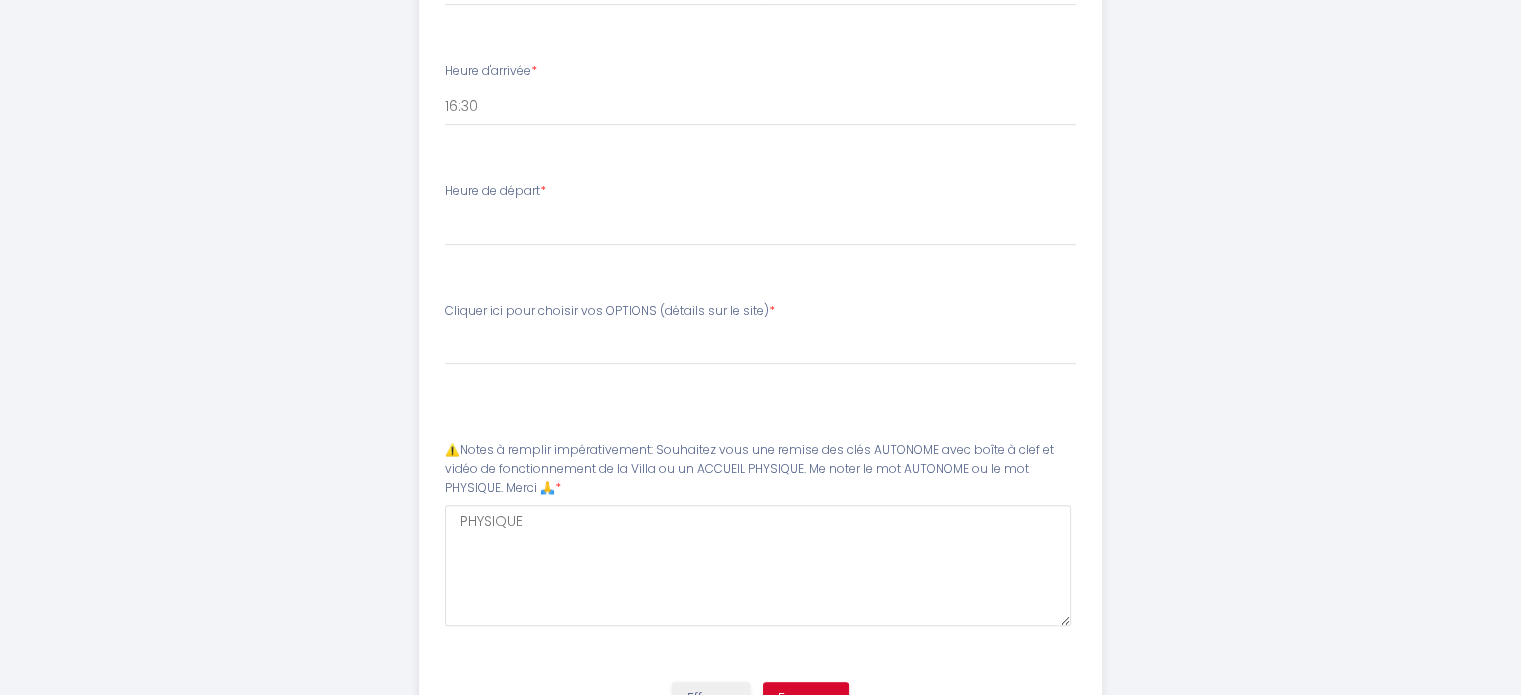 click on "Cliquer ici pour choisir vos OPTIONS  (détails sur le site)
*" at bounding box center (610, 311) 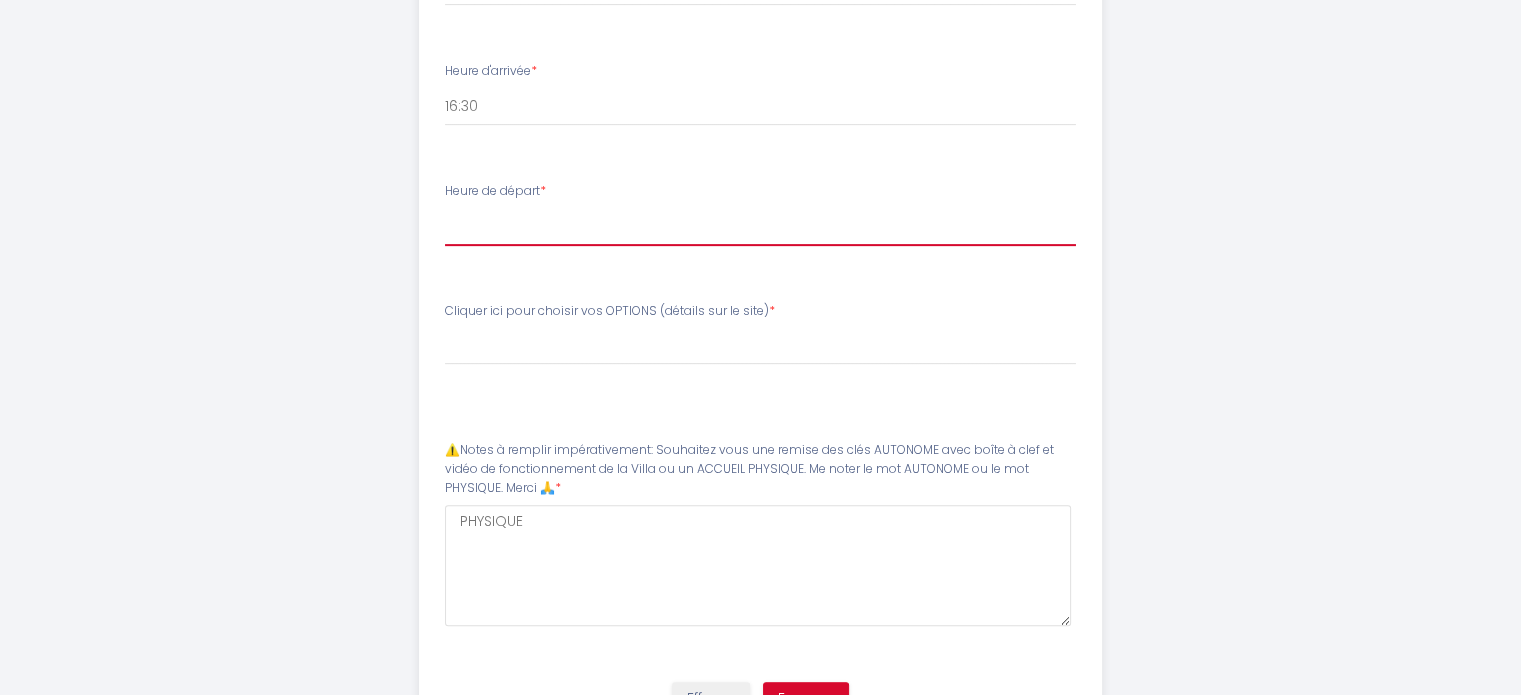 click on "00:00 00:30 01:00 01:30 02:00 02:30 03:00 03:30 04:00 04:30 05:00 05:30 06:00 06:30 07:00 07:30 08:00 08:30 09:00 09:30 10:00 10:30 11:00" at bounding box center (760, 227) 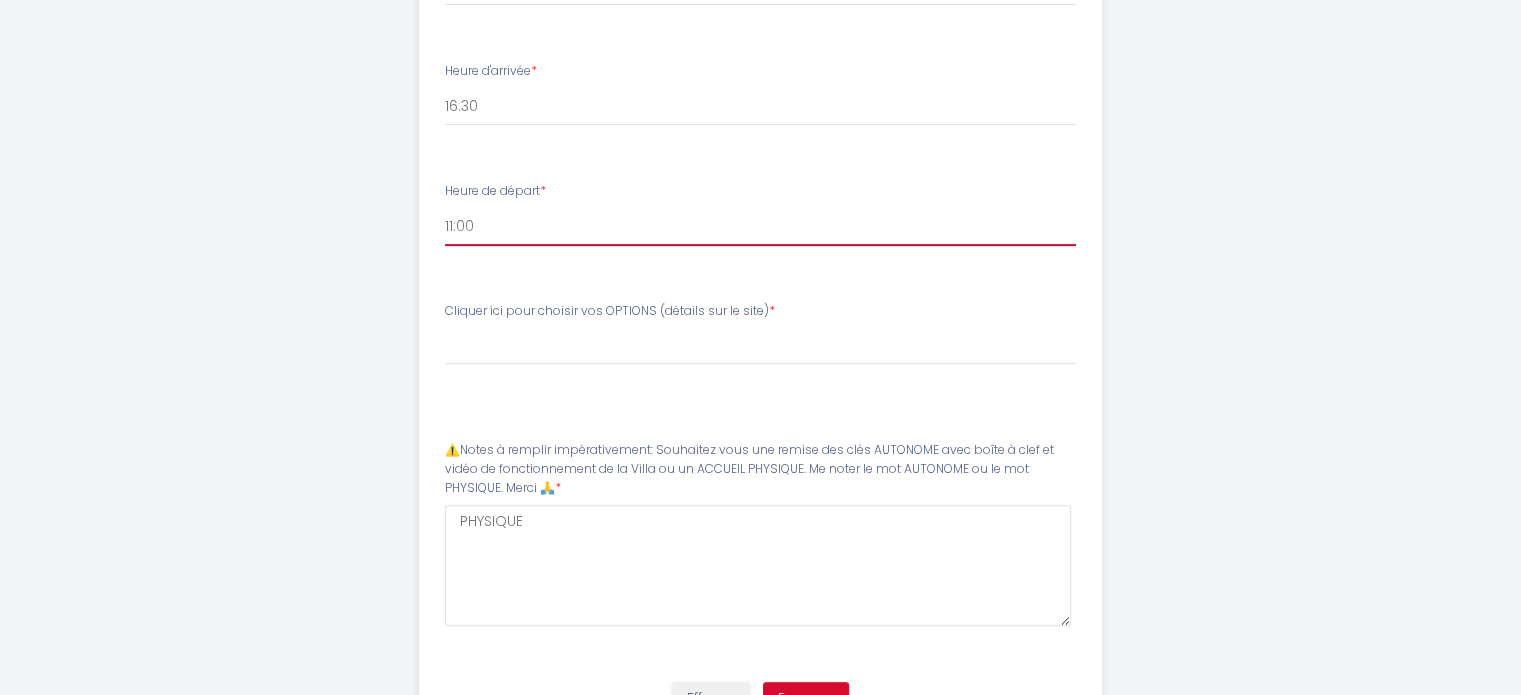 click on "00:00 00:30 01:00 01:30 02:00 02:30 03:00 03:30 04:00 04:30 05:00 05:30 06:00 06:30 07:00 07:30 08:00 08:30 09:00 09:30 10:00 10:30 11:00" at bounding box center (760, 227) 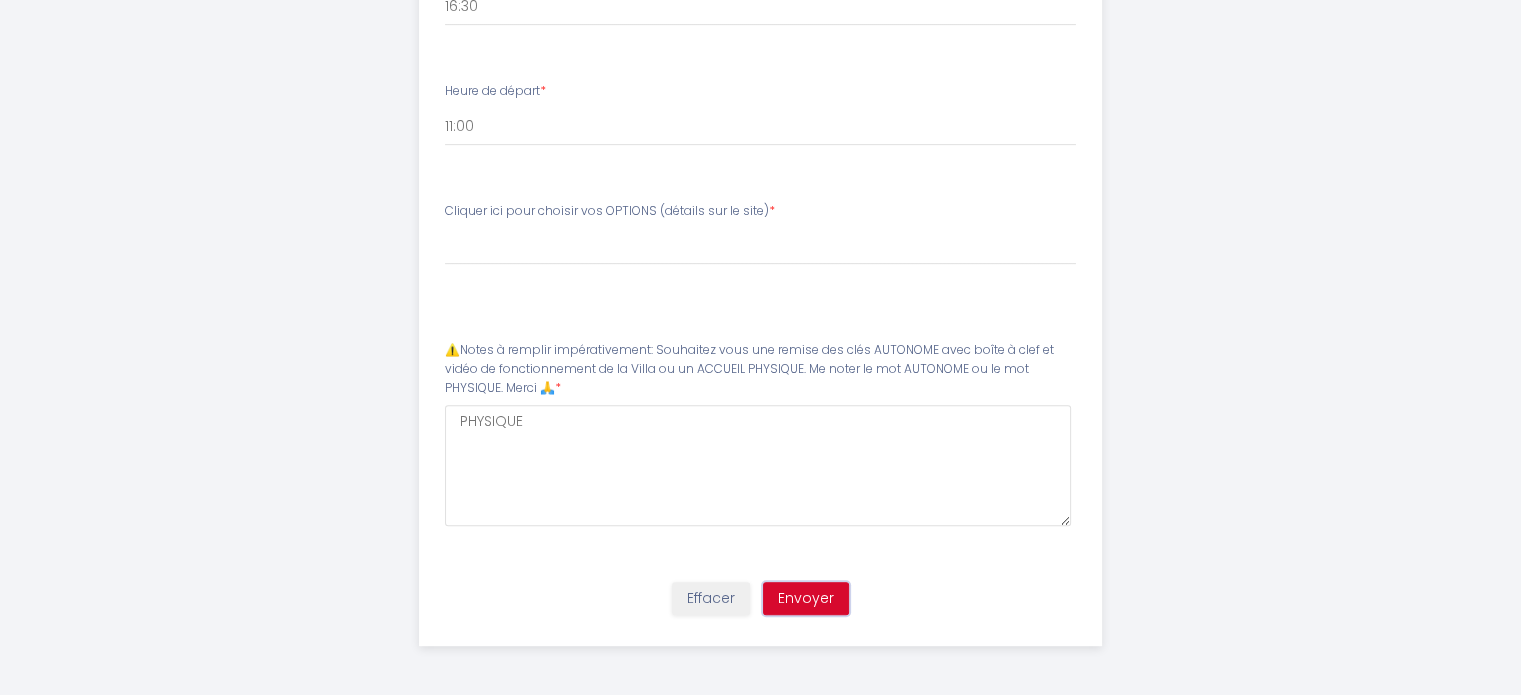 click on "Envoyer" at bounding box center [806, 599] 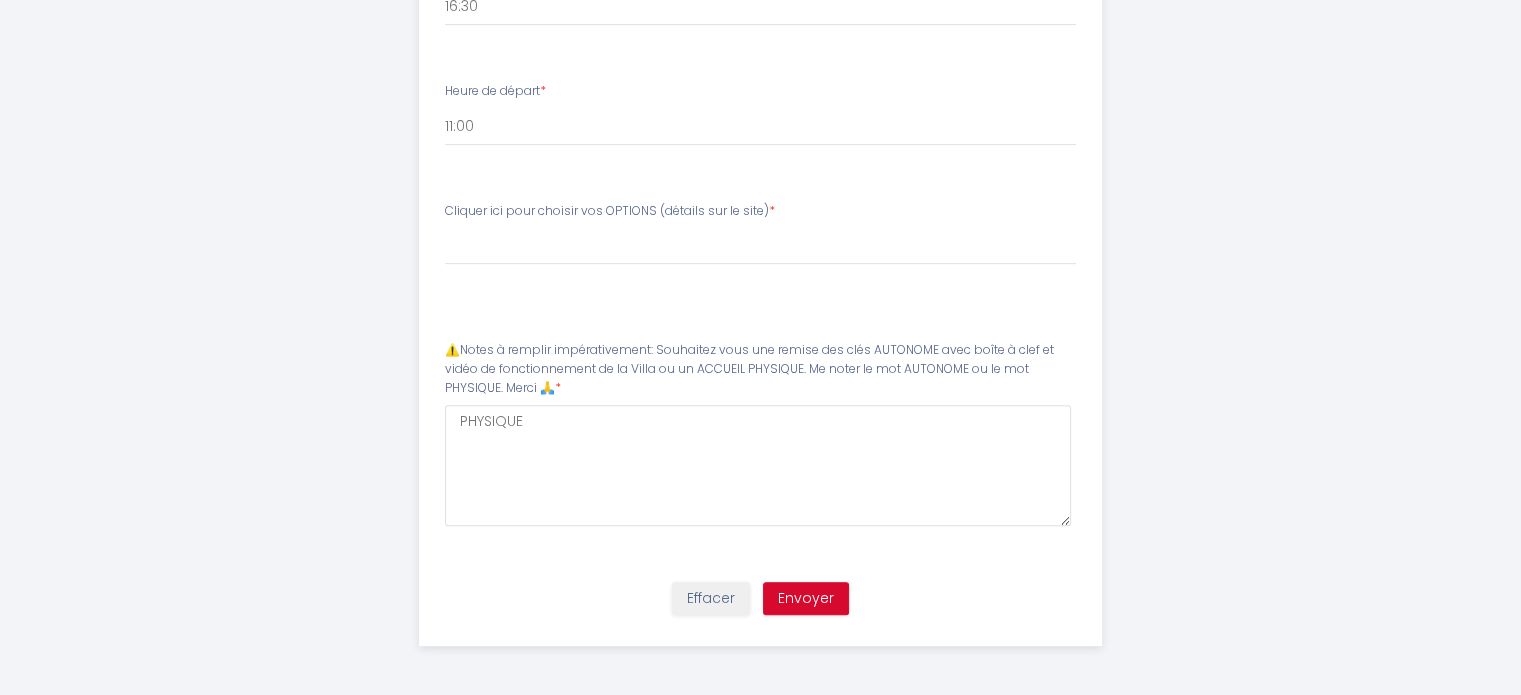 click on "Cliquer ici pour choisir vos OPTIONS  (détails sur le site)
*   Veuillez ChoisirCliquer ici pour choisir vos OPTIONS  (détails sur le site)
Arrivée plus tôt, départ plus tard 29€
Accueil romantique 50€
Arrivée plus tôt, départ plus tard 29€ + Accueil romantique 50€
Service navette 59€" at bounding box center [760, 254] 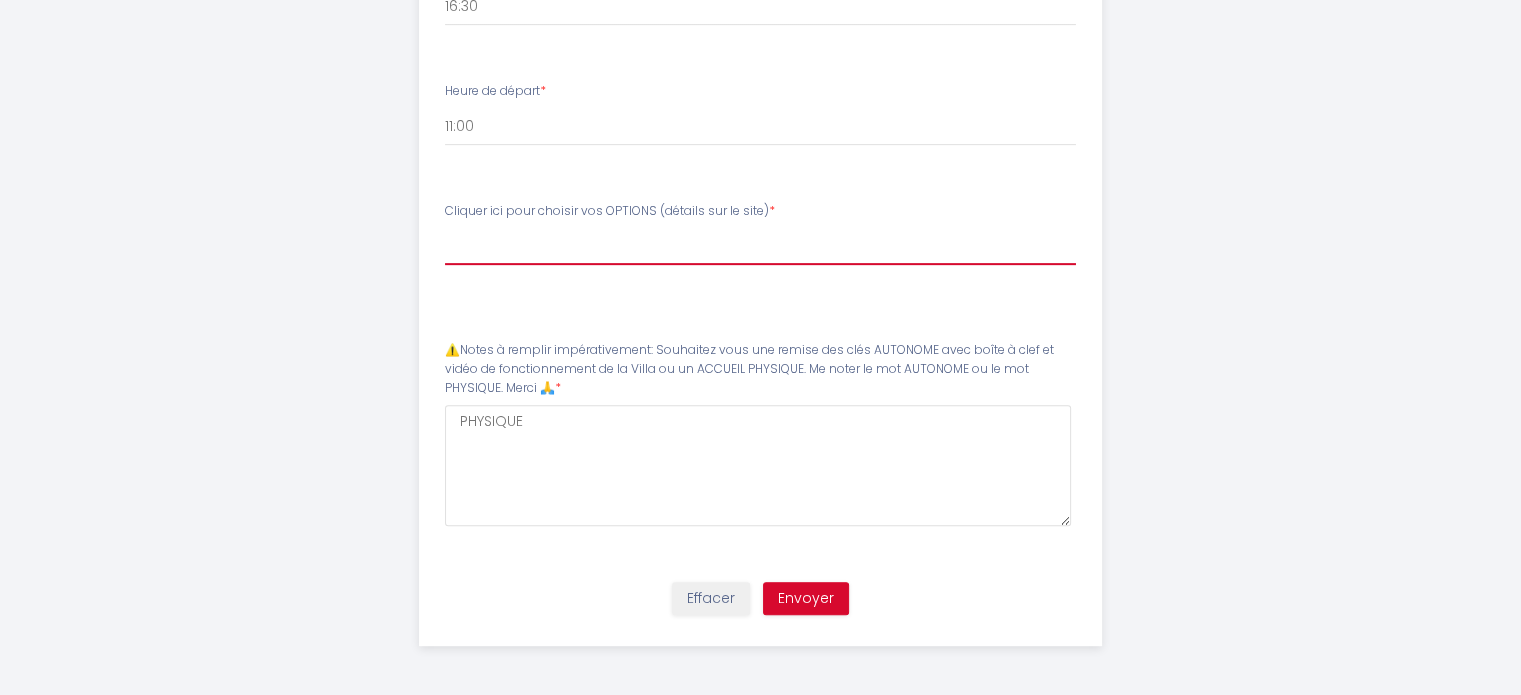 click on "Veuillez ChoisirCliquer ici pour choisir vos OPTIONS  (détails sur le site)
Arrivée plus tôt, départ plus tard 29€
Accueil romantique 50€
Arrivée plus tôt, départ plus tard 29€ + Accueil romantique 50€
Service navette 59€
La demande sur-mesure (à mettre en note)
Pas d'options" at bounding box center [760, 246] 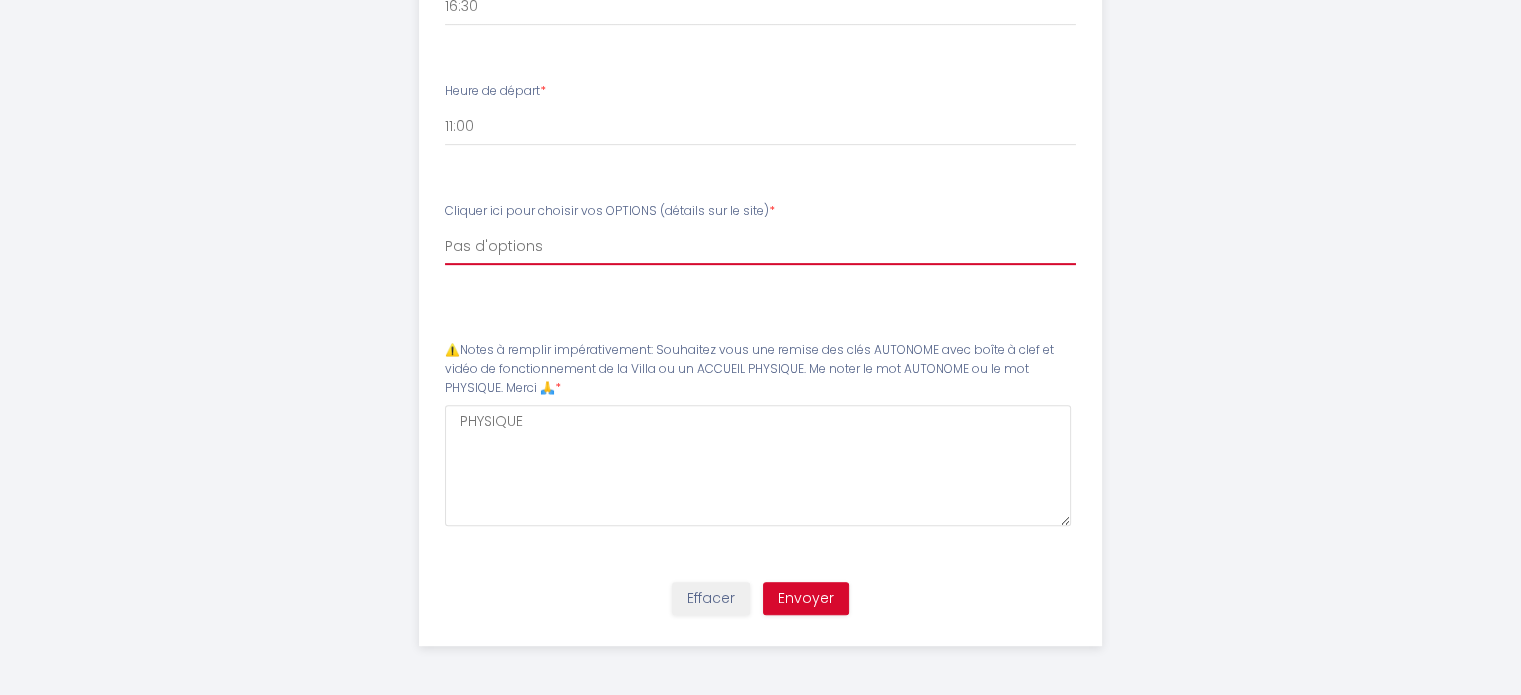 click on "Veuillez ChoisirCliquer ici pour choisir vos OPTIONS  (détails sur le site)
Arrivée plus tôt, départ plus tard 29€
Accueil romantique 50€
Arrivée plus tôt, départ plus tard 29€ + Accueil romantique 50€
Service navette 59€
La demande sur-mesure (à mettre en note)
Pas d'options" at bounding box center [760, 246] 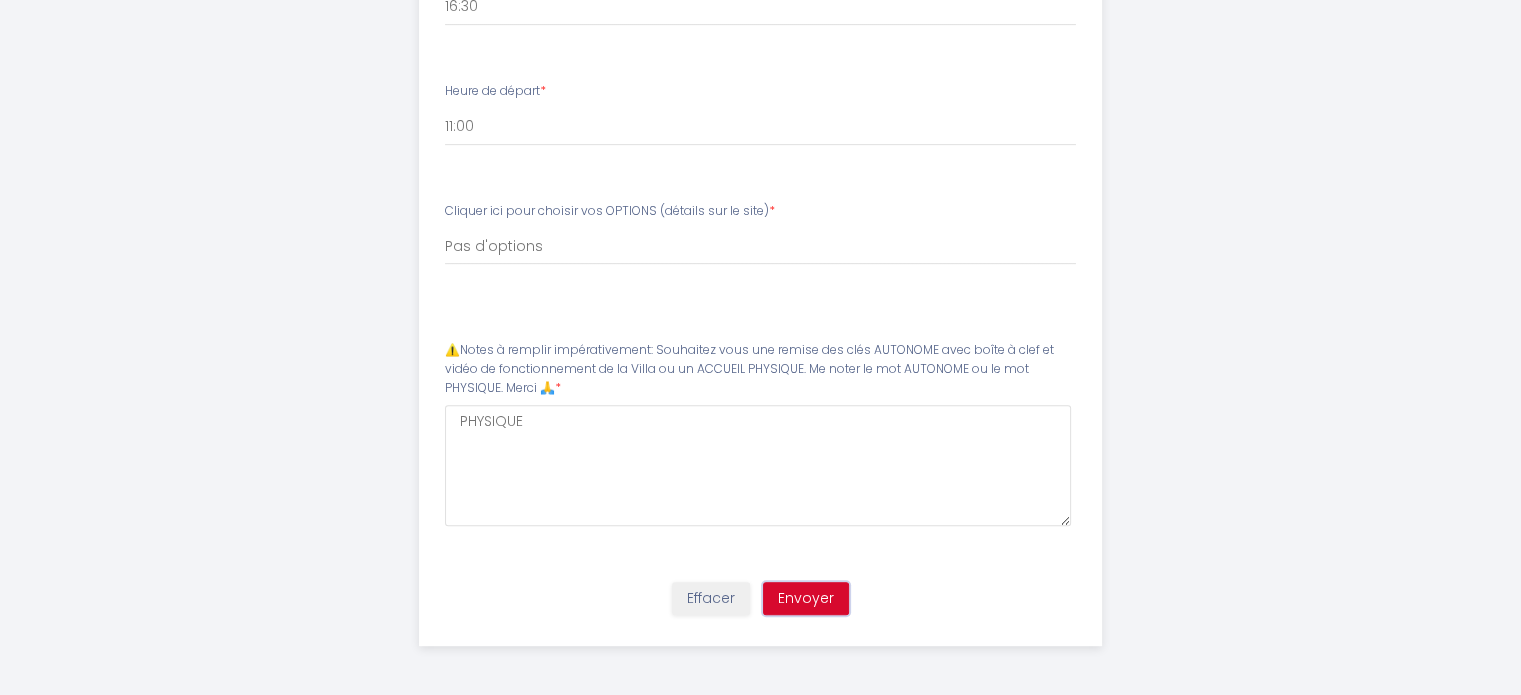 click on "Envoyer" at bounding box center [806, 599] 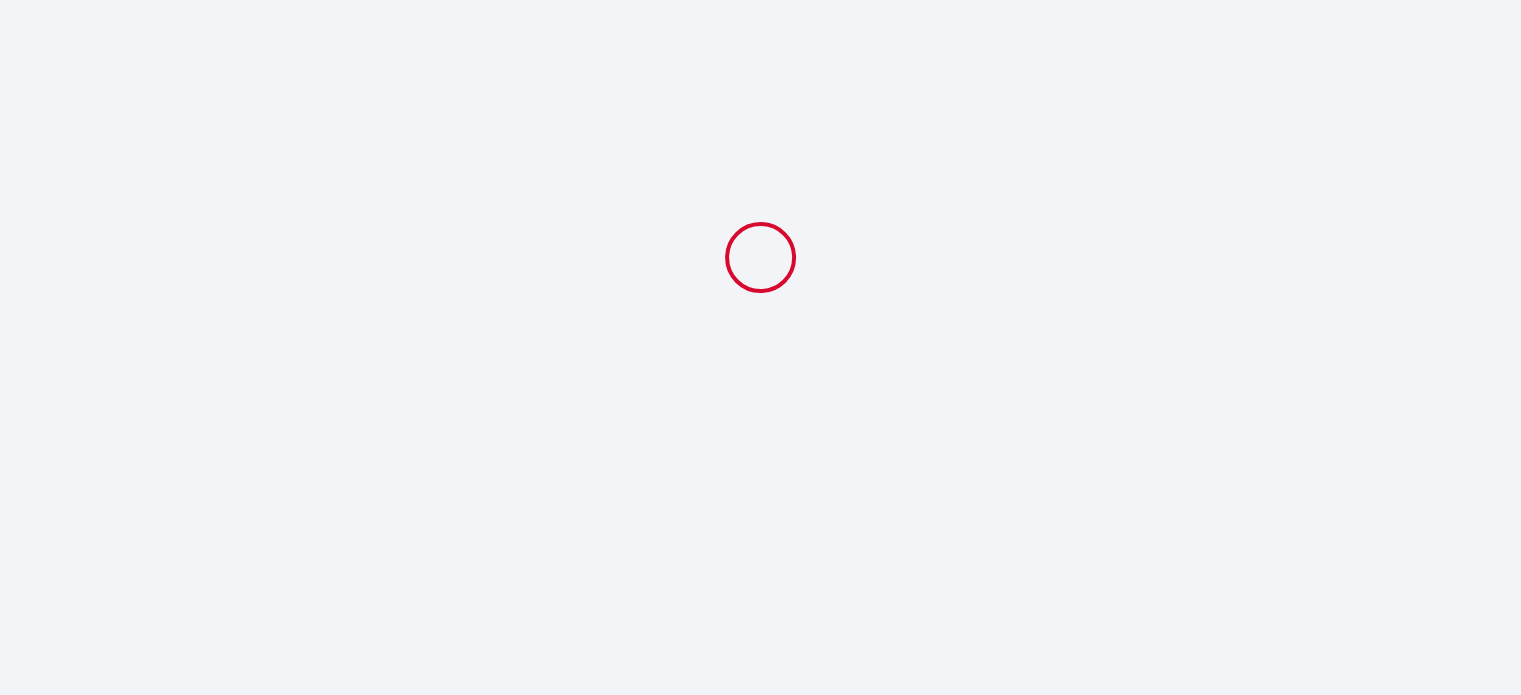scroll, scrollTop: 0, scrollLeft: 0, axis: both 